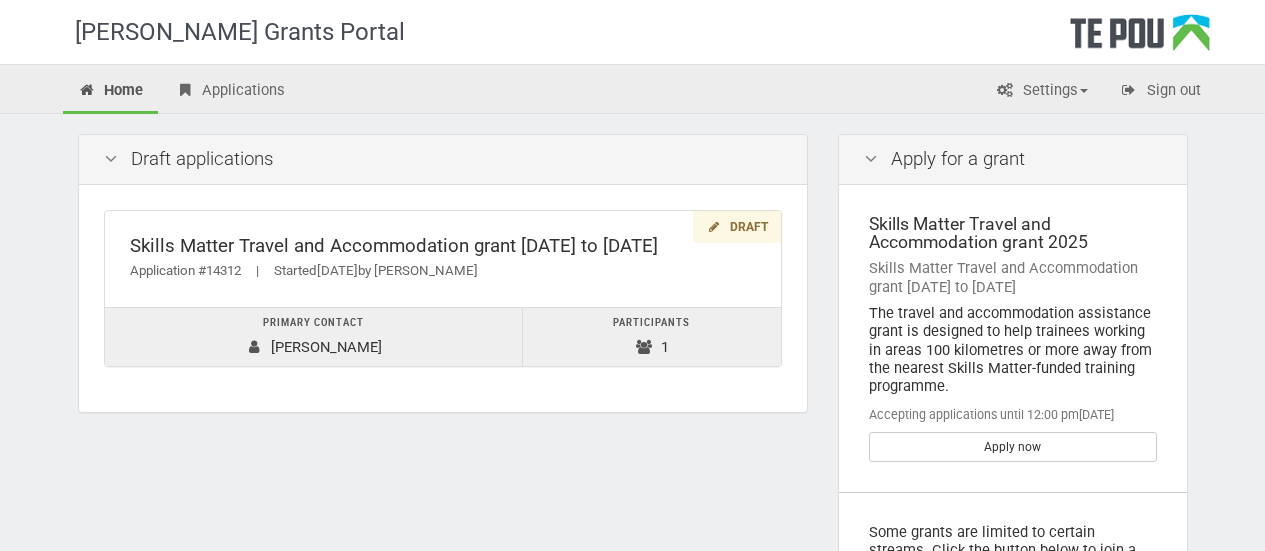 scroll, scrollTop: 0, scrollLeft: 0, axis: both 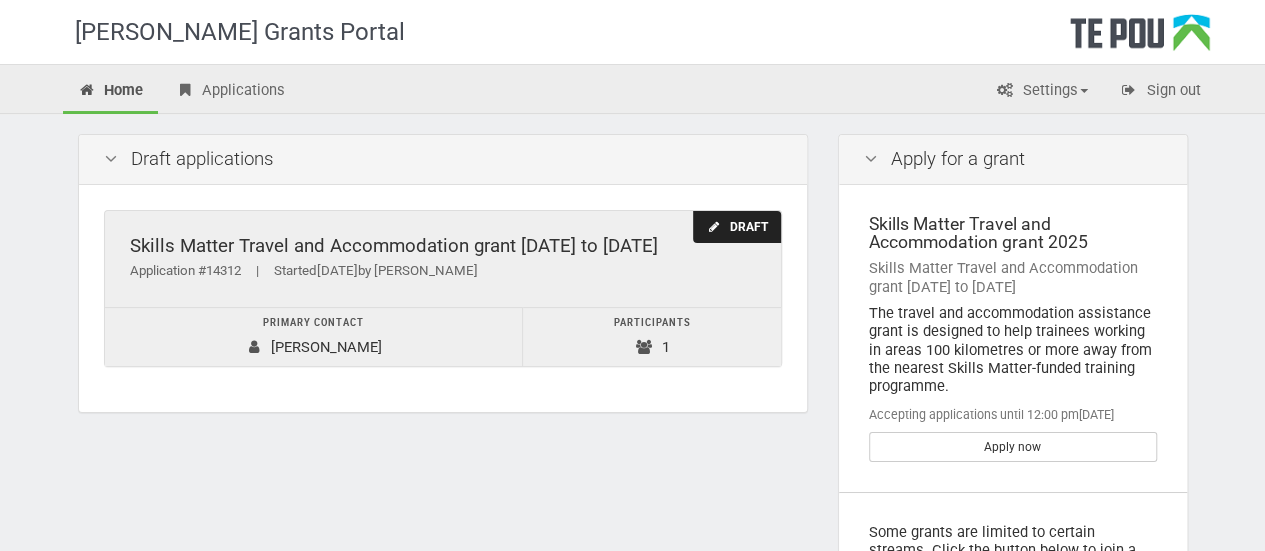 click on "Skills Matter Travel and Accommodation grant [DATE] to [DATE]
Application #14312  | Started  [DATE]  by [PERSON_NAME]" at bounding box center [443, 259] 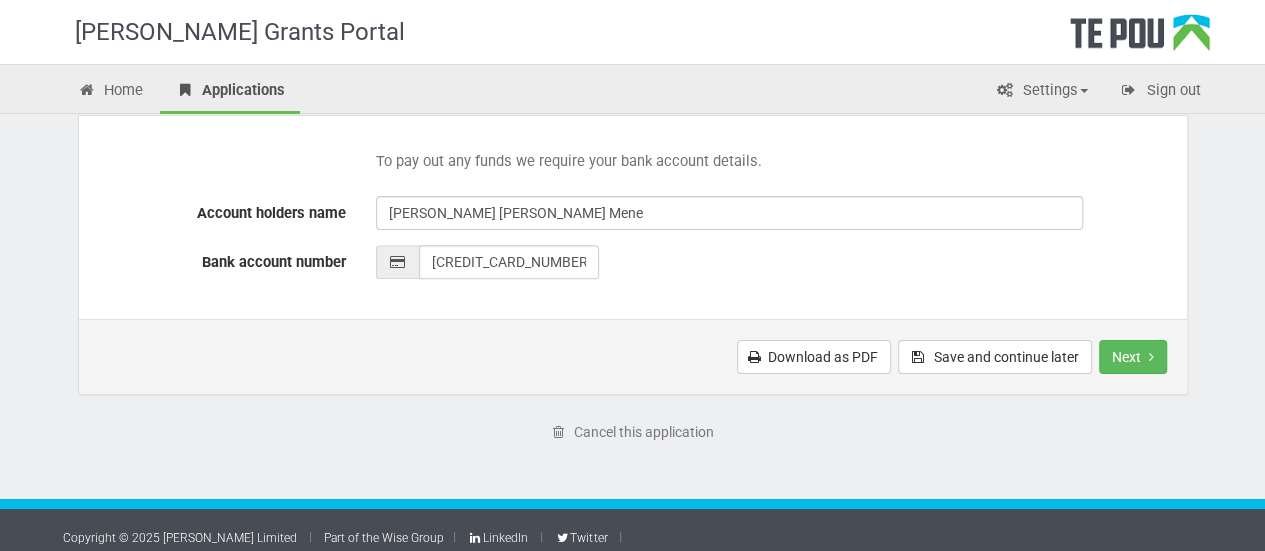 scroll, scrollTop: 1022, scrollLeft: 0, axis: vertical 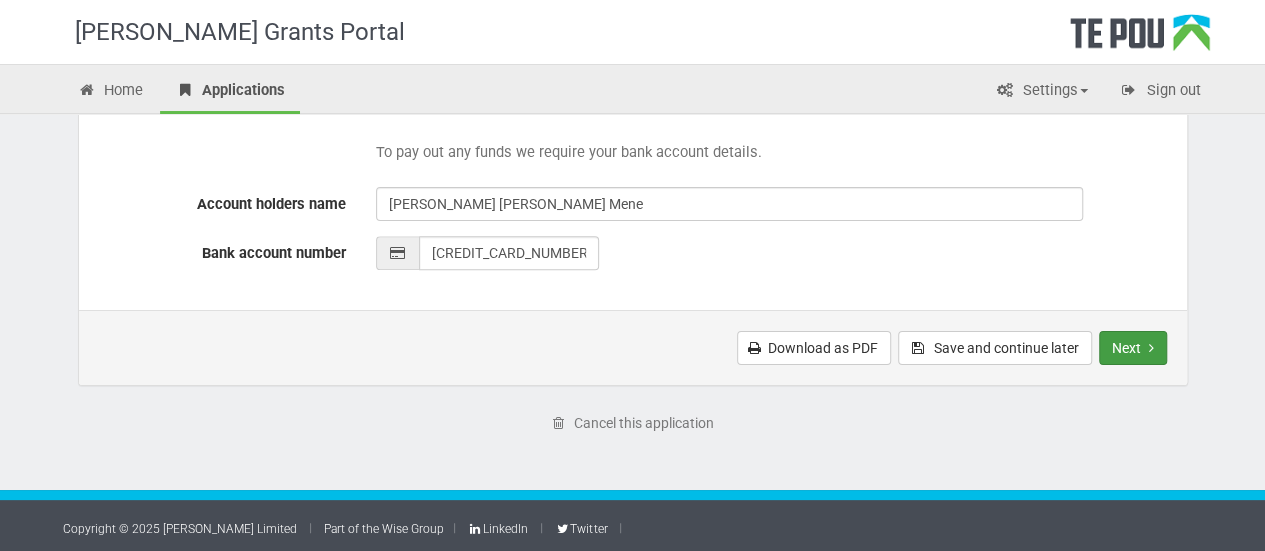 click on "Next" at bounding box center [1133, 348] 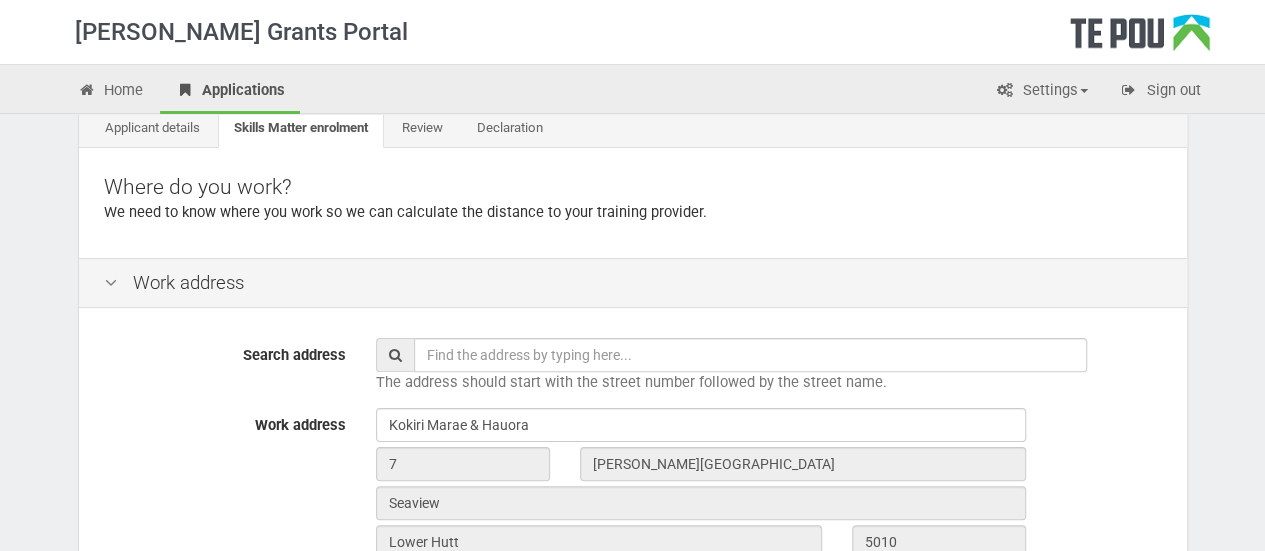 scroll, scrollTop: 0, scrollLeft: 0, axis: both 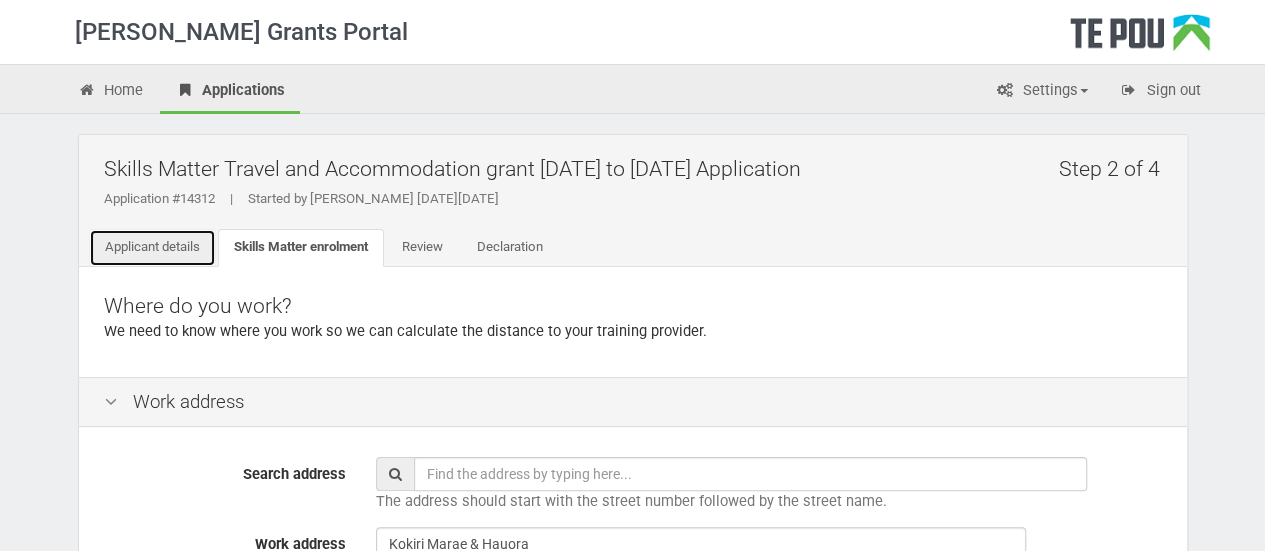 click on "Applicant details" at bounding box center [152, 248] 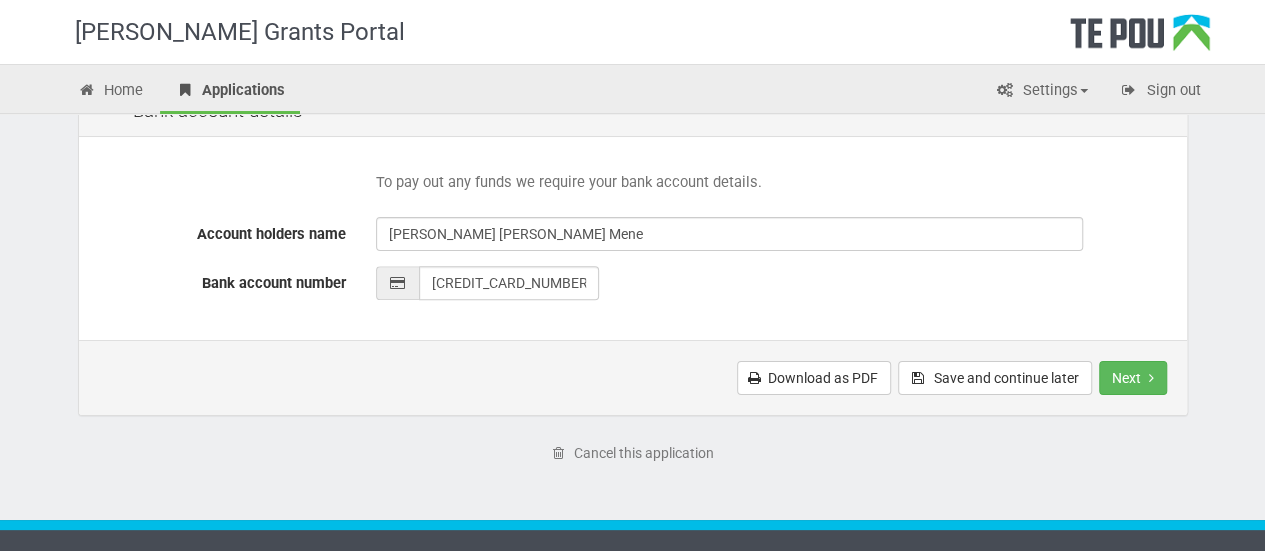scroll, scrollTop: 994, scrollLeft: 0, axis: vertical 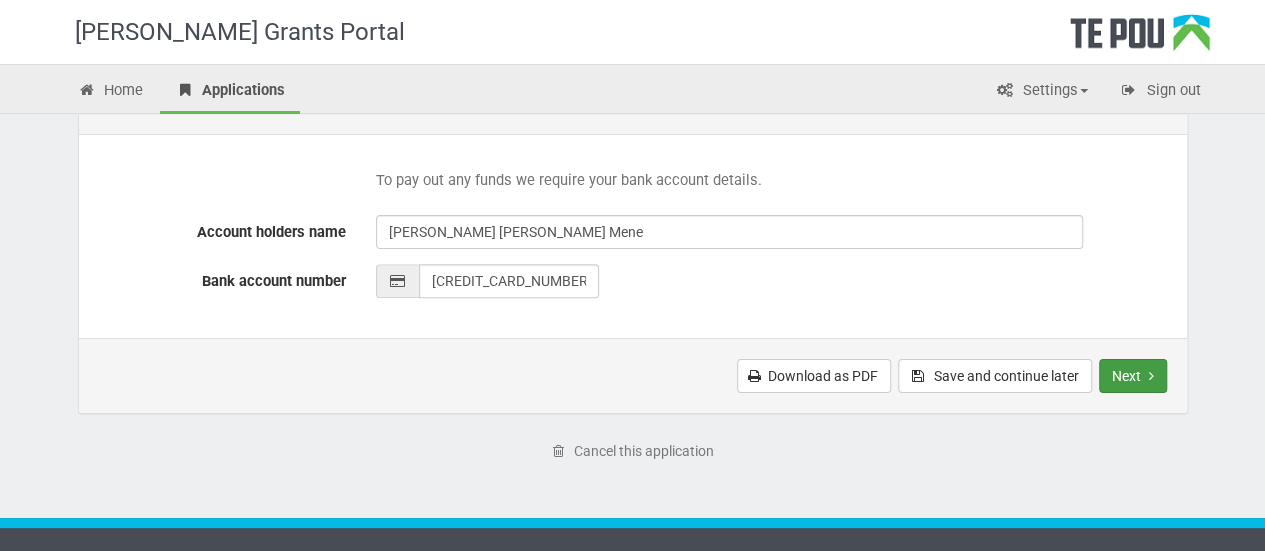 click on "Next" at bounding box center [1133, 376] 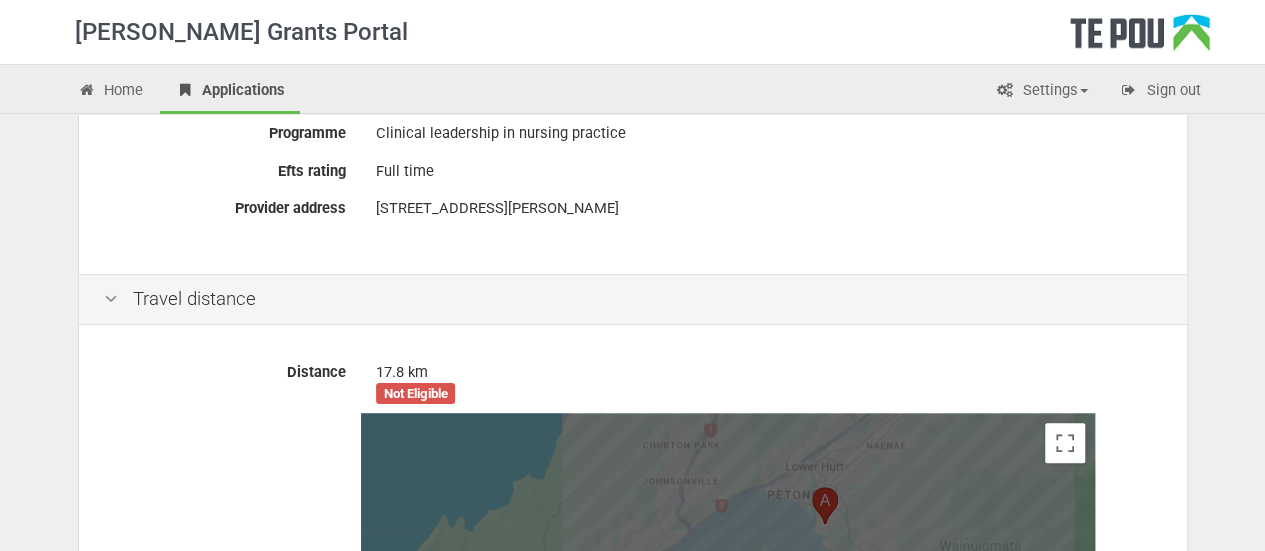 scroll, scrollTop: 768, scrollLeft: 0, axis: vertical 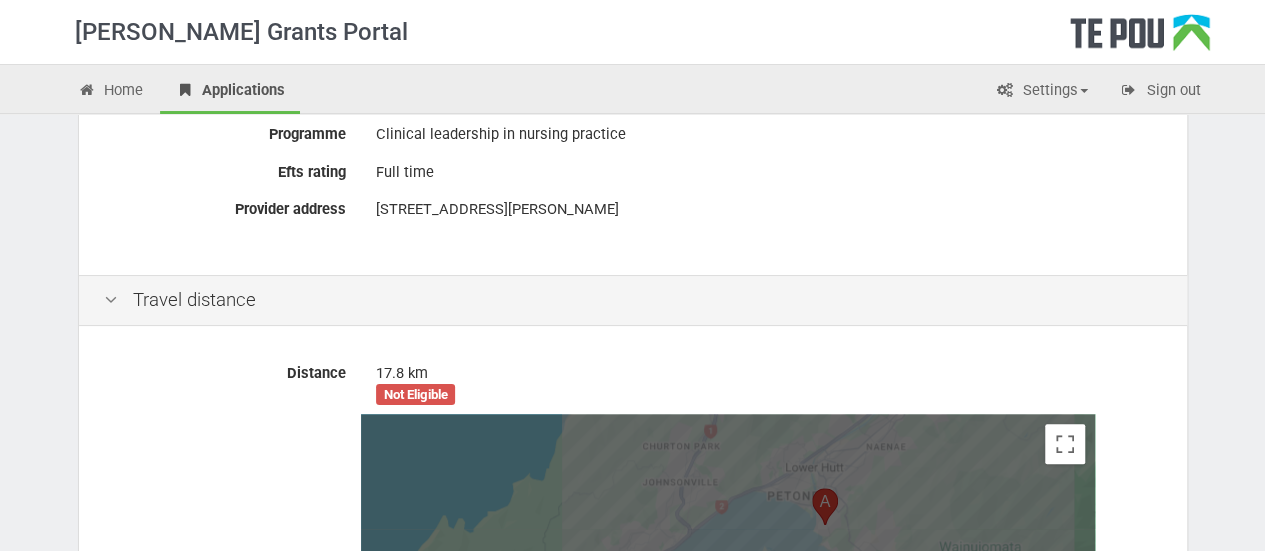 click at bounding box center [111, 300] 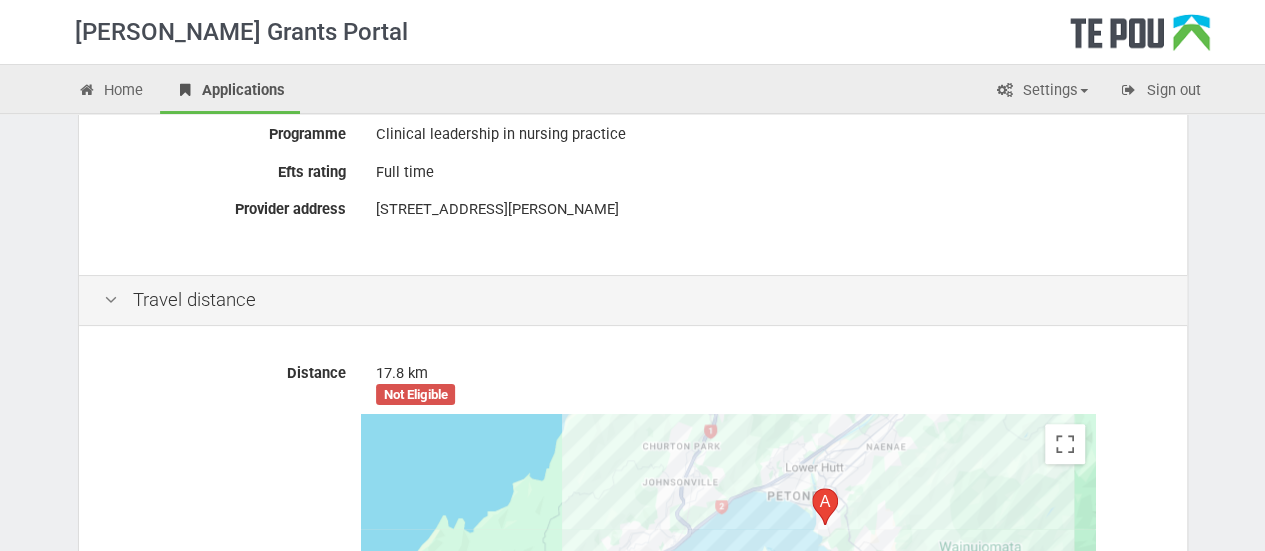 click at bounding box center (111, 300) 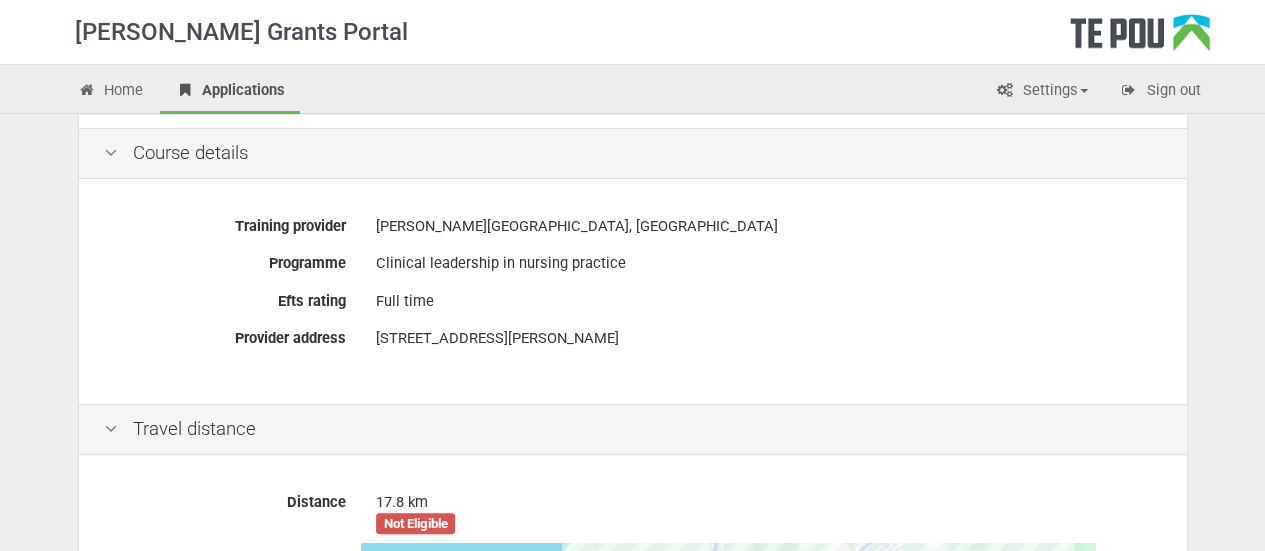 scroll, scrollTop: 638, scrollLeft: 0, axis: vertical 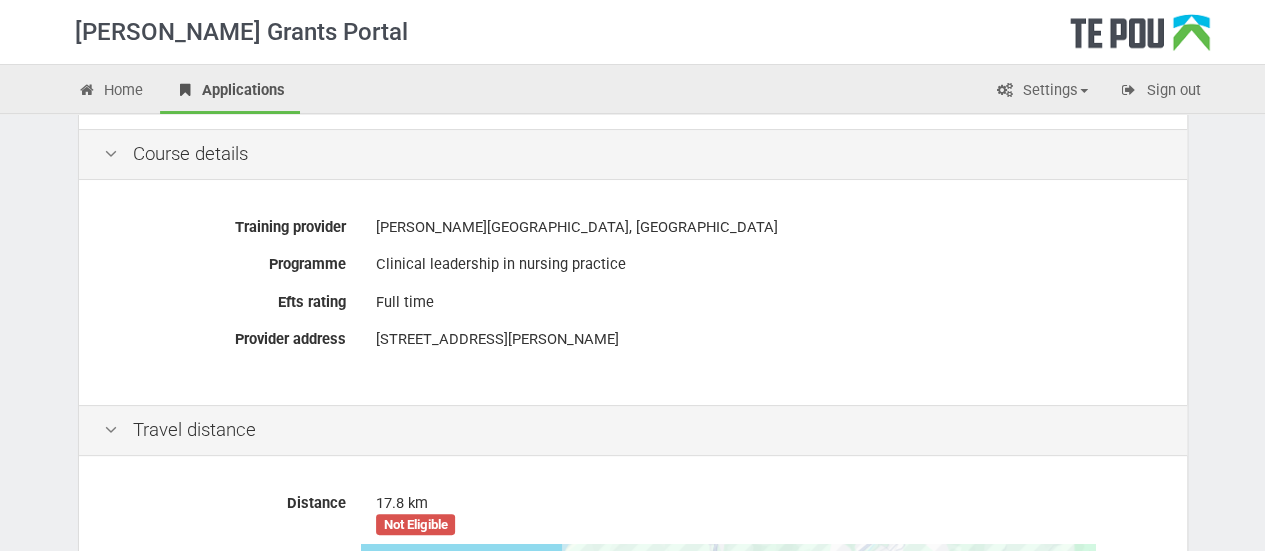 click at bounding box center (111, 154) 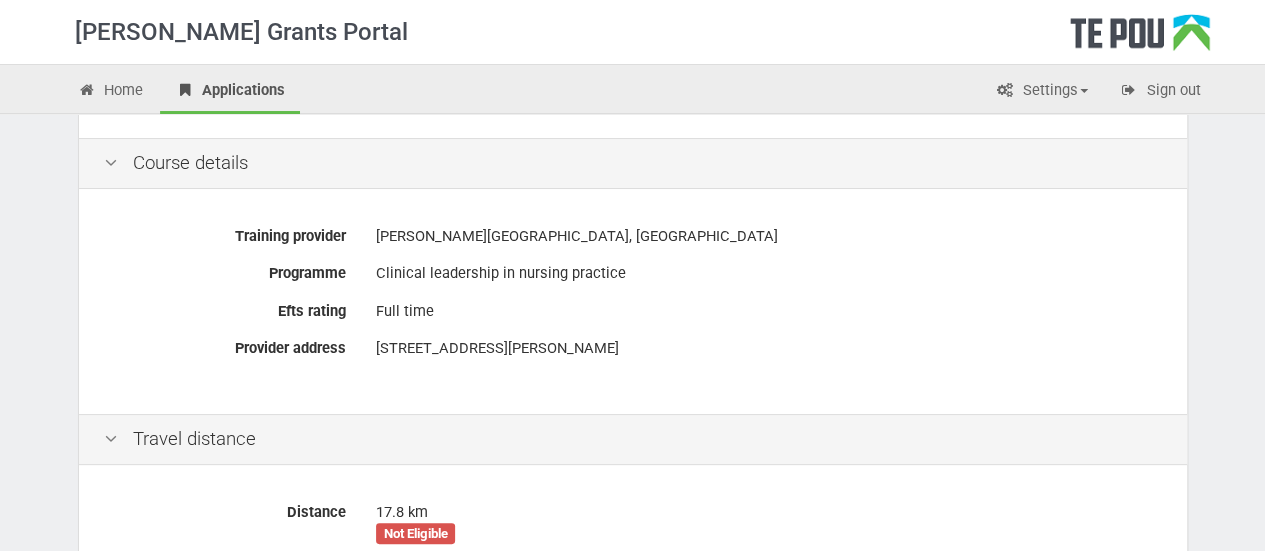 scroll, scrollTop: 631, scrollLeft: 0, axis: vertical 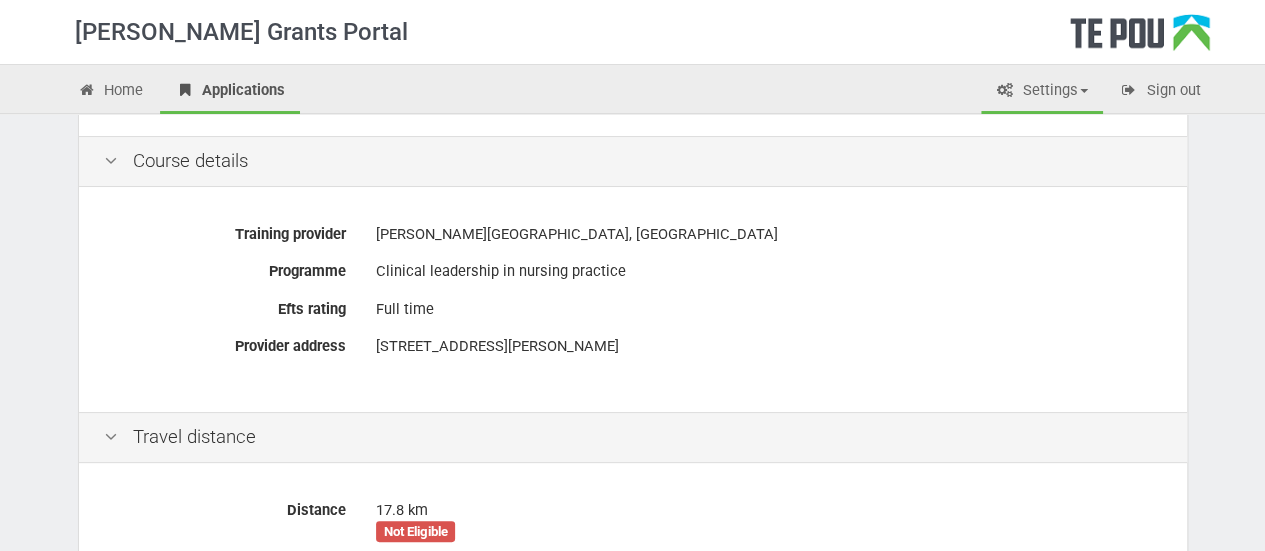 click on "Settings" at bounding box center (1042, 92) 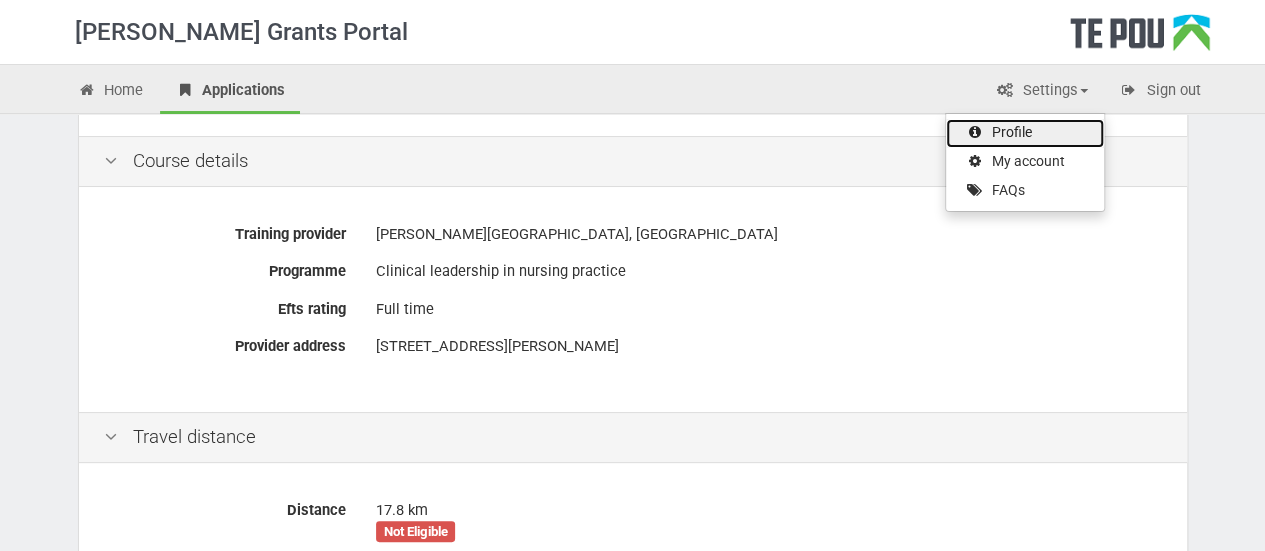 click on "Profile" at bounding box center [1025, 133] 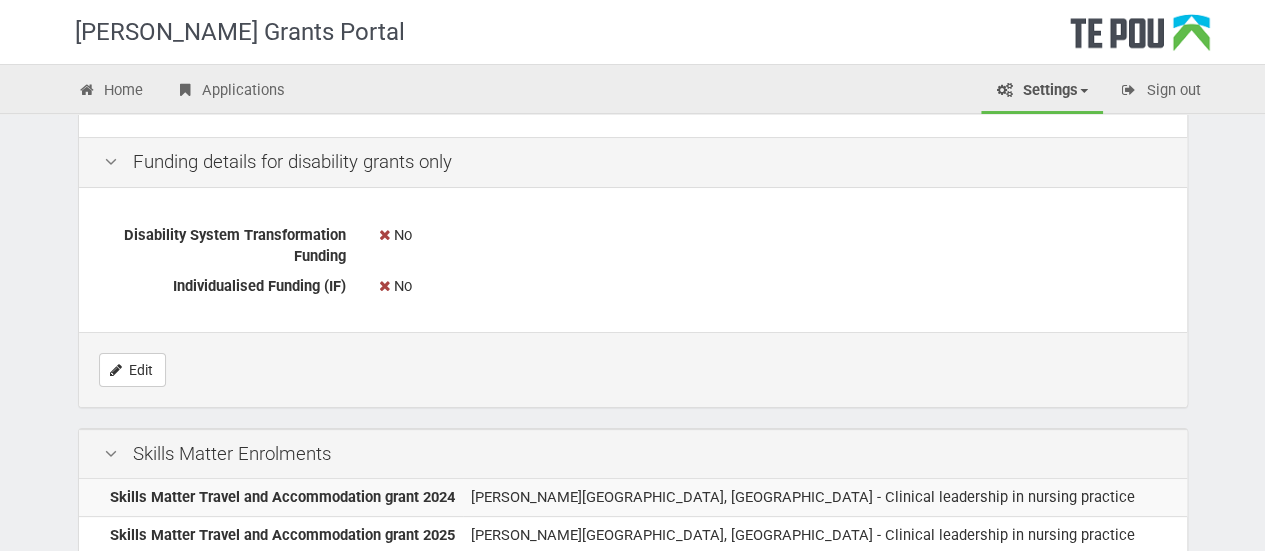 scroll, scrollTop: 1422, scrollLeft: 0, axis: vertical 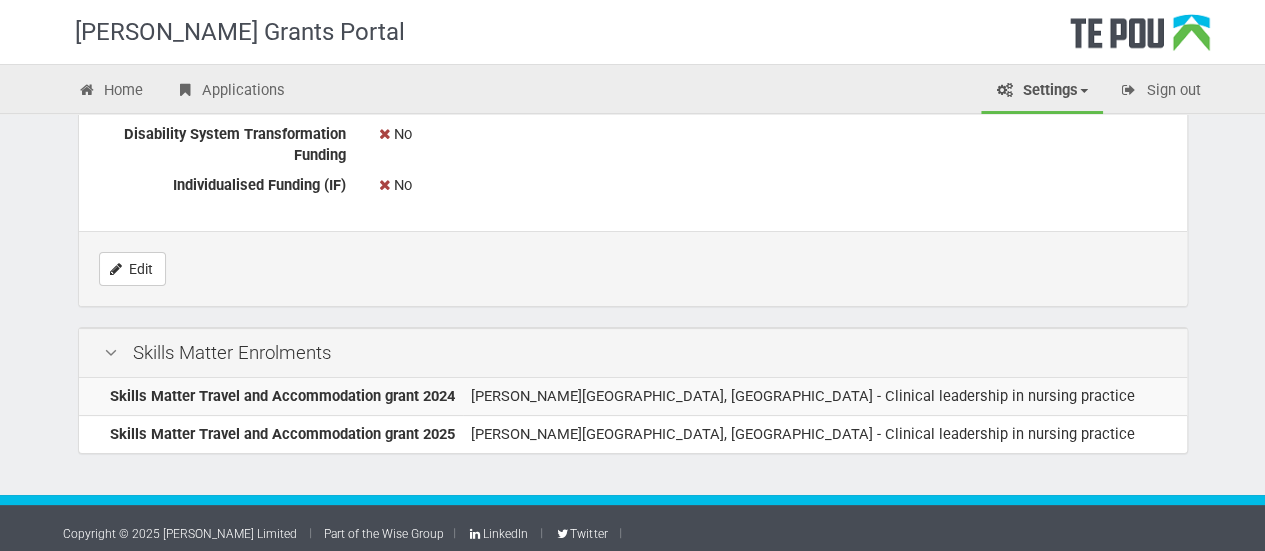 click at bounding box center (111, 353) 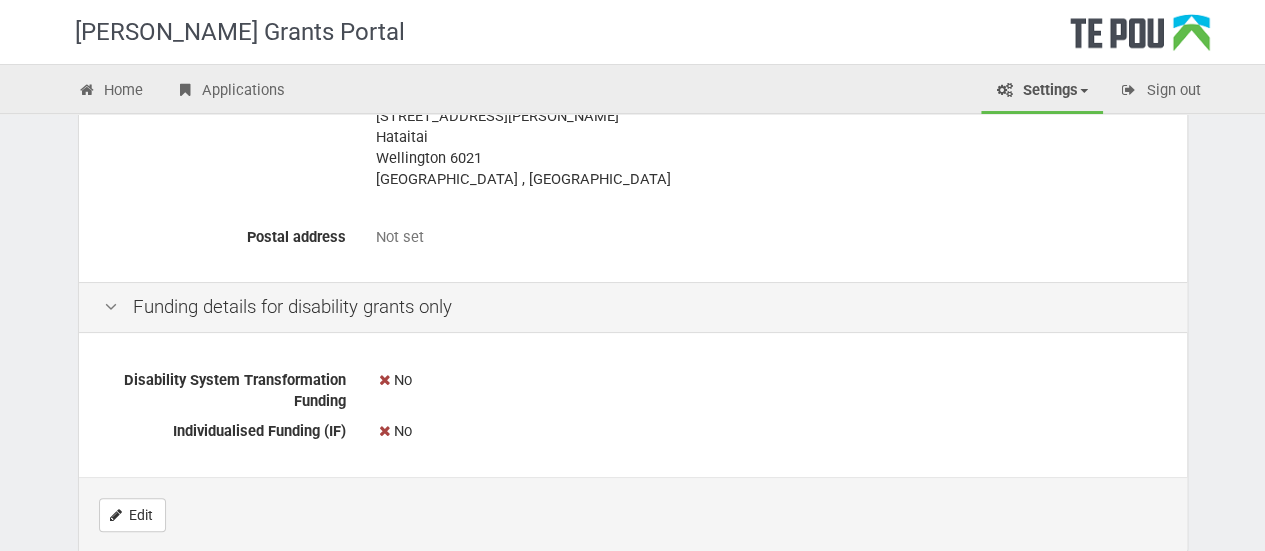 scroll, scrollTop: 1422, scrollLeft: 0, axis: vertical 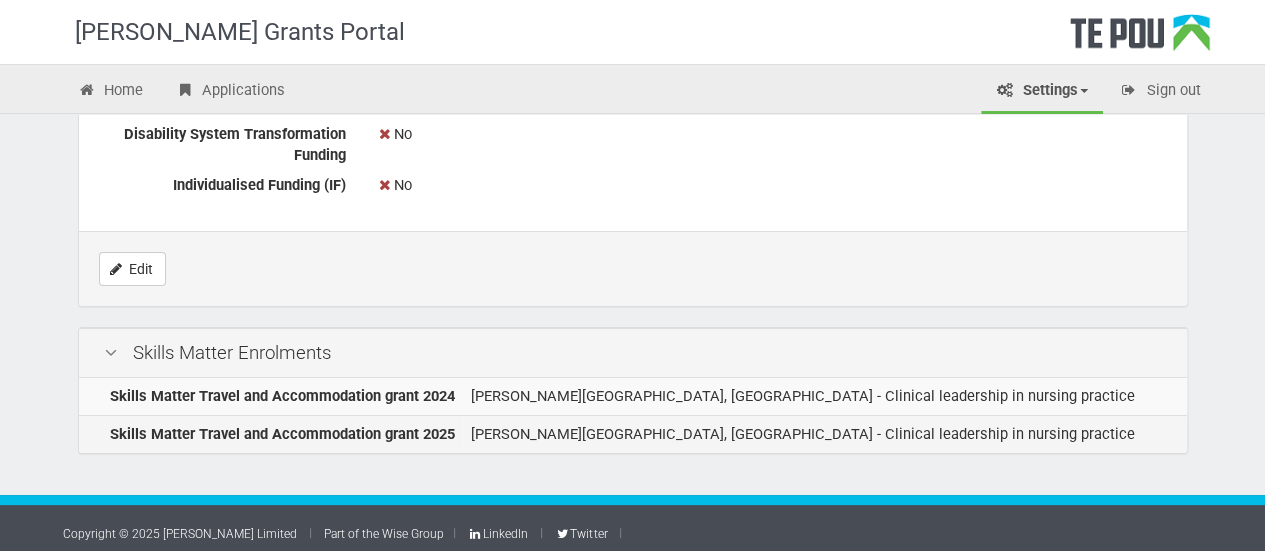 click on "Massey University, Wellington Campus - Clinical leadership in nursing practice" at bounding box center [825, 434] 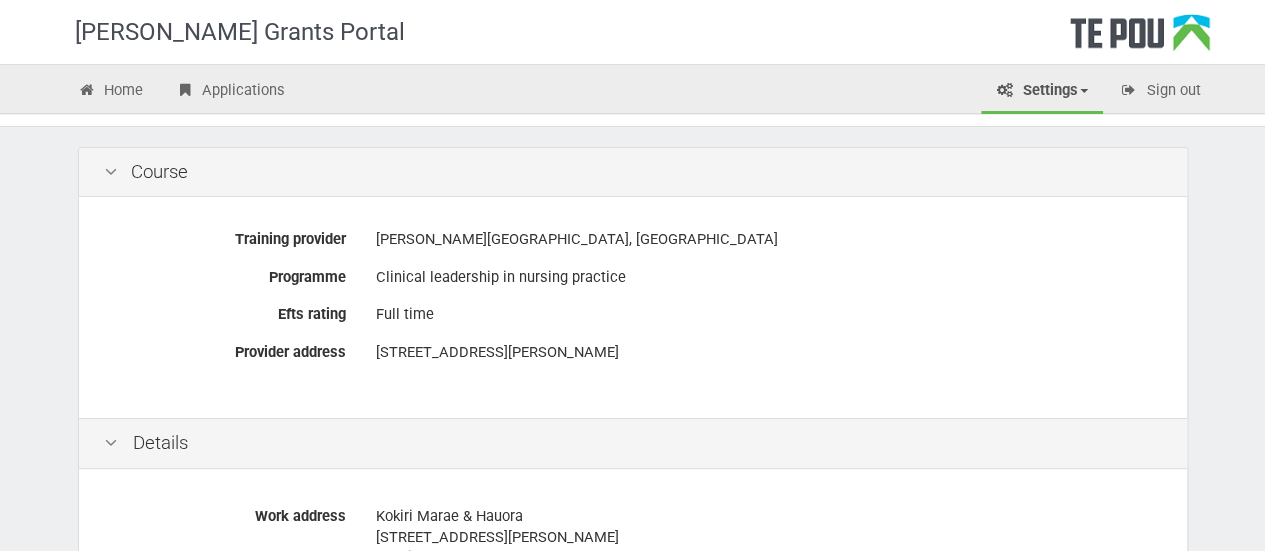 scroll, scrollTop: 0, scrollLeft: 0, axis: both 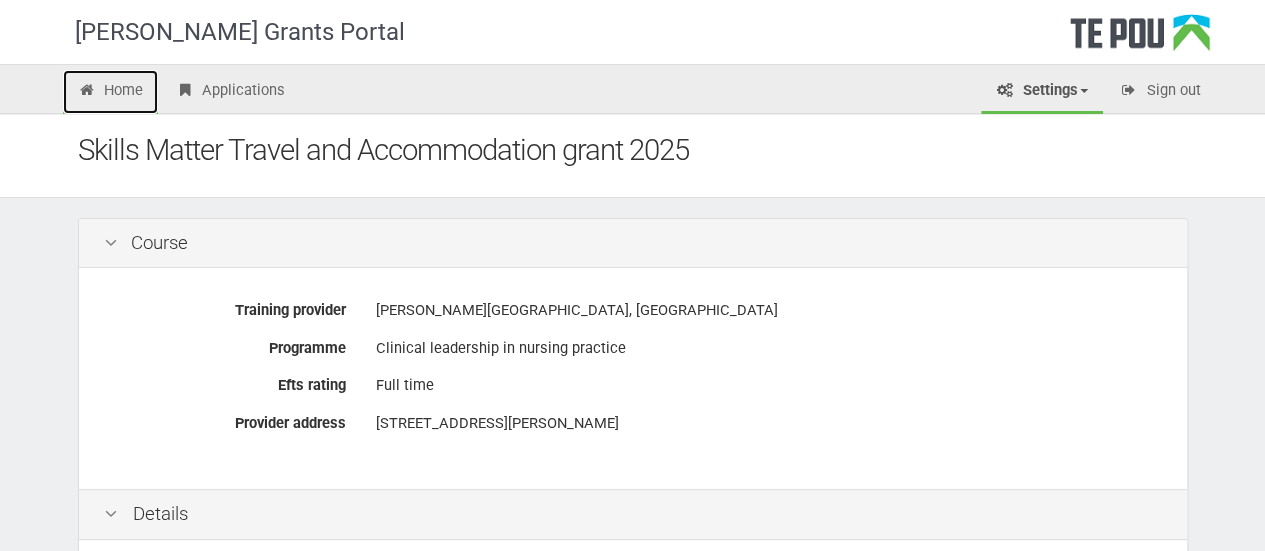click on "Home" at bounding box center (111, 92) 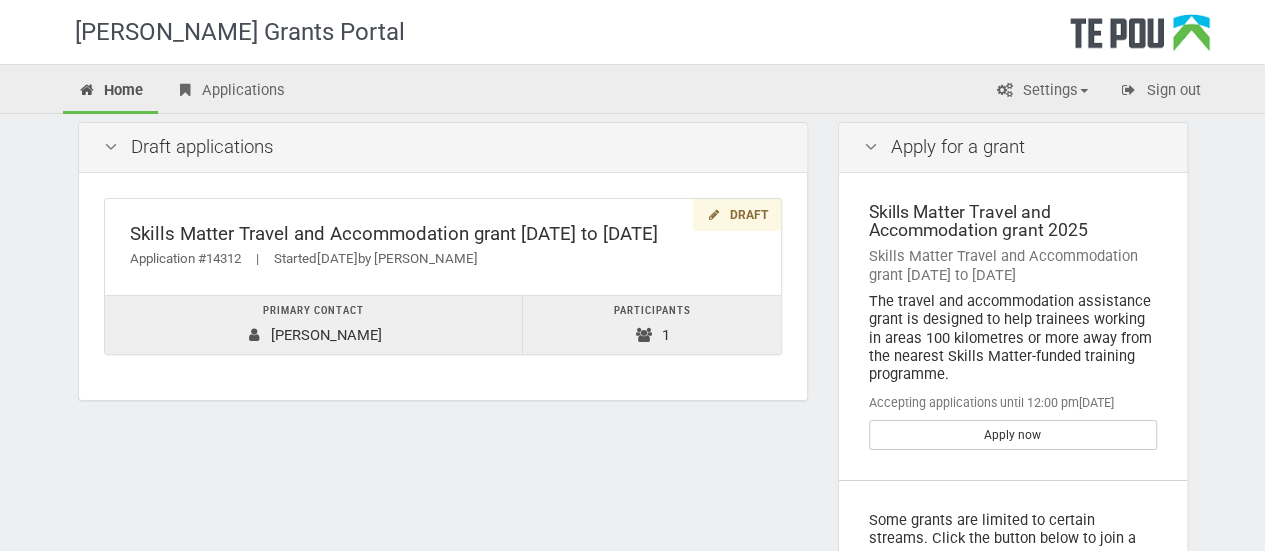 scroll, scrollTop: 0, scrollLeft: 0, axis: both 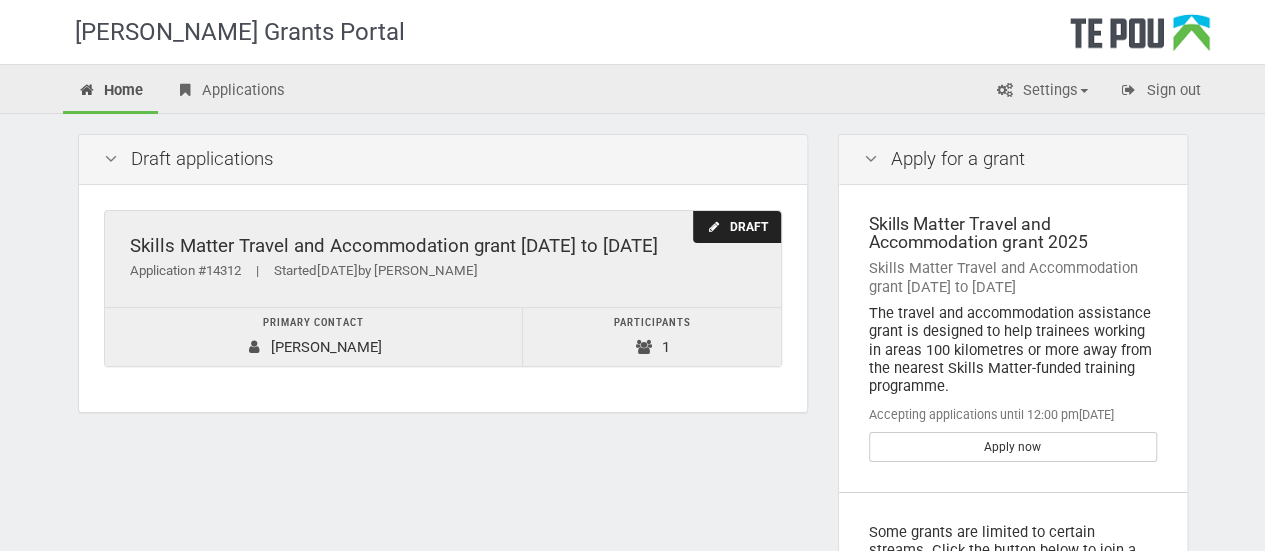 click on "Skills Matter Travel and Accommodation grant 2022 to 2025" at bounding box center (443, 246) 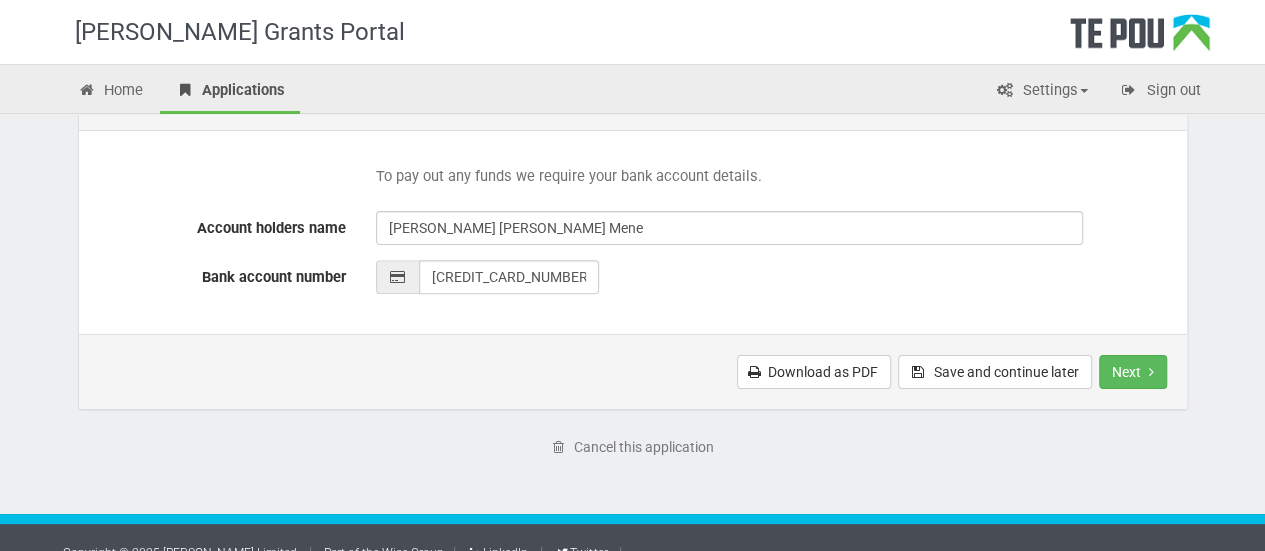 scroll, scrollTop: 999, scrollLeft: 0, axis: vertical 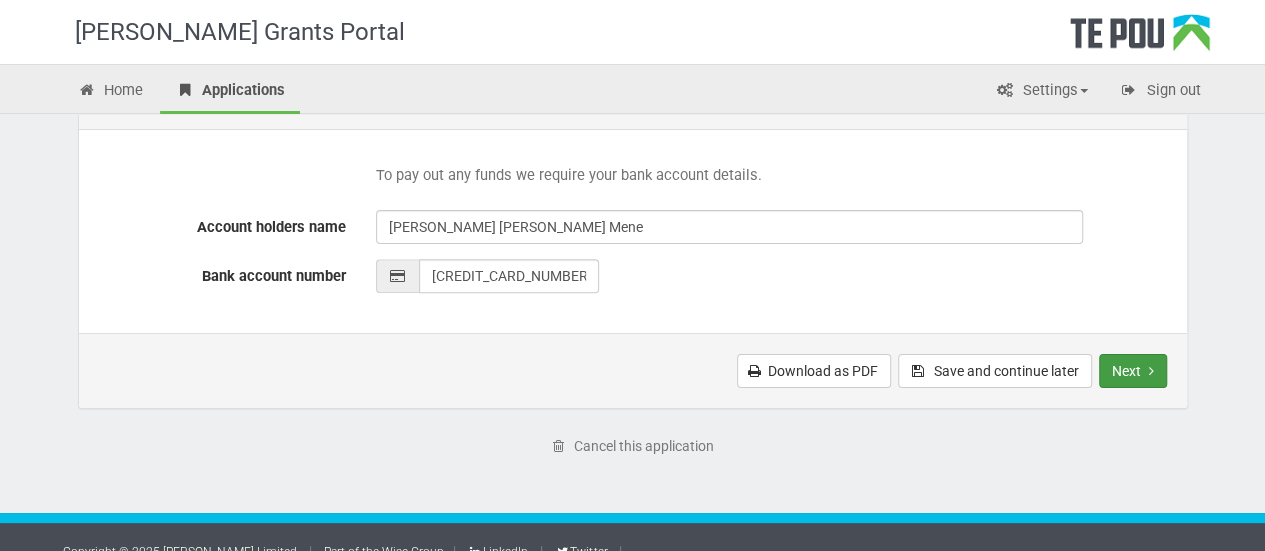 click on "Next" at bounding box center [1133, 371] 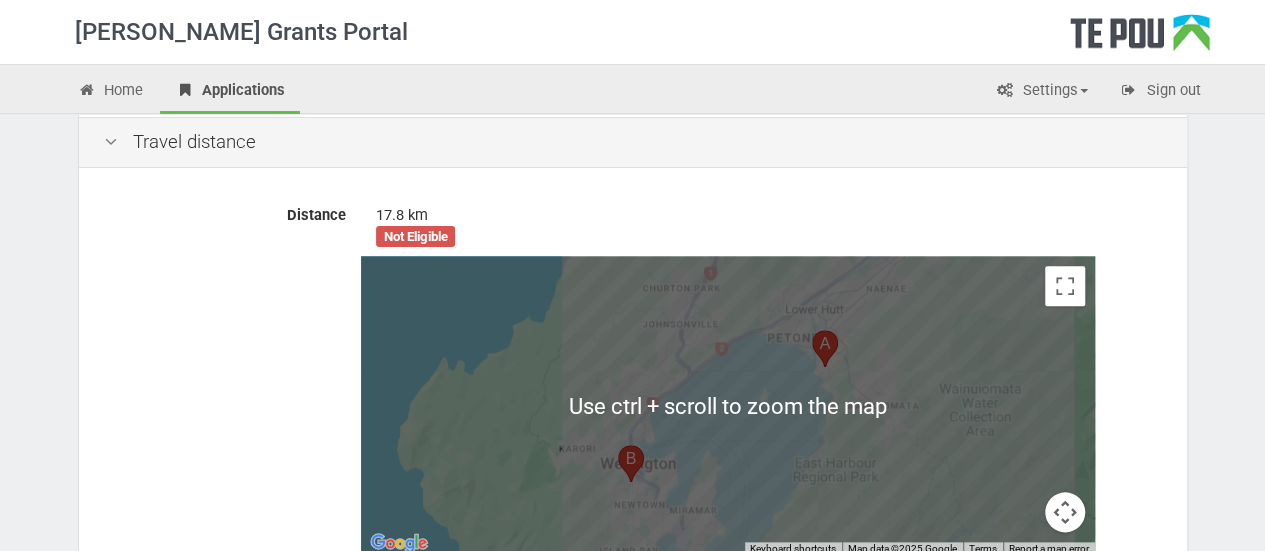 scroll, scrollTop: 1196, scrollLeft: 0, axis: vertical 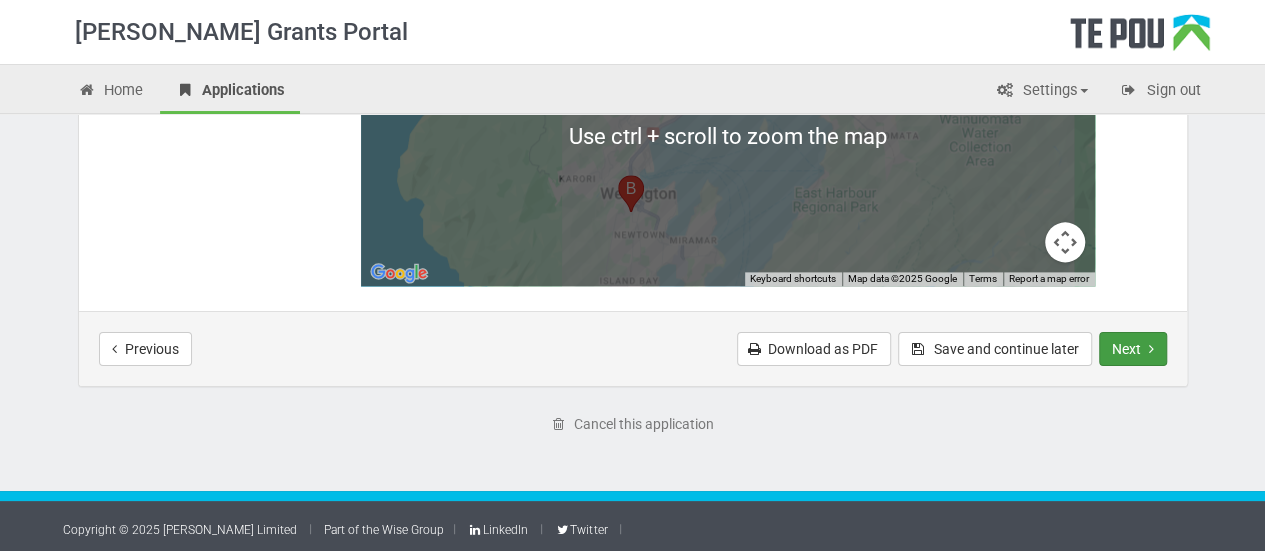 click on "Next" at bounding box center (1133, 349) 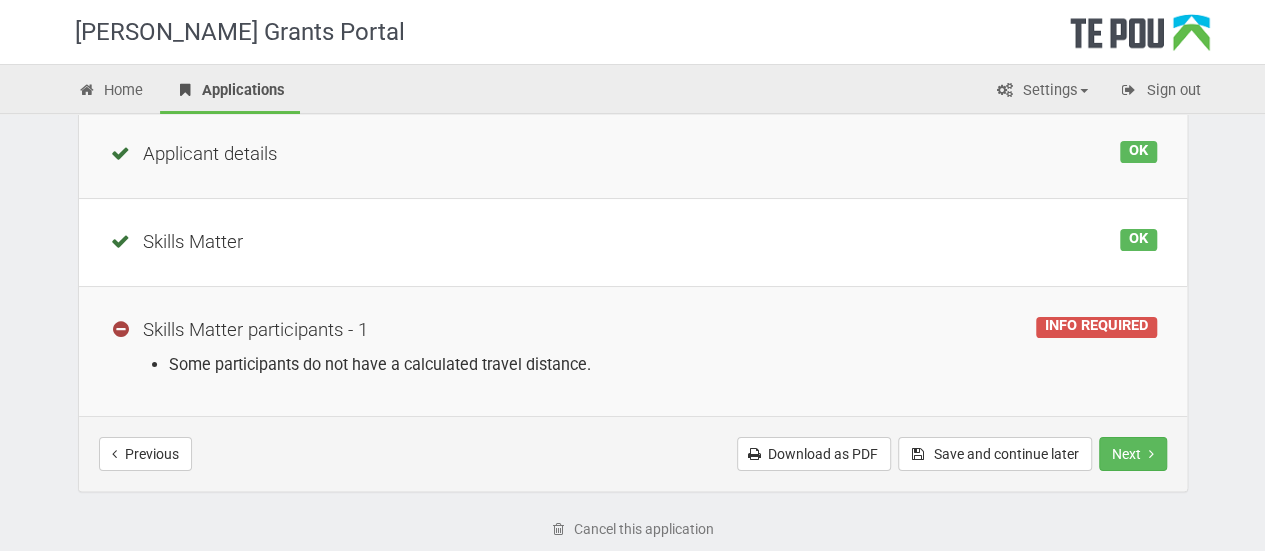 scroll, scrollTop: 364, scrollLeft: 0, axis: vertical 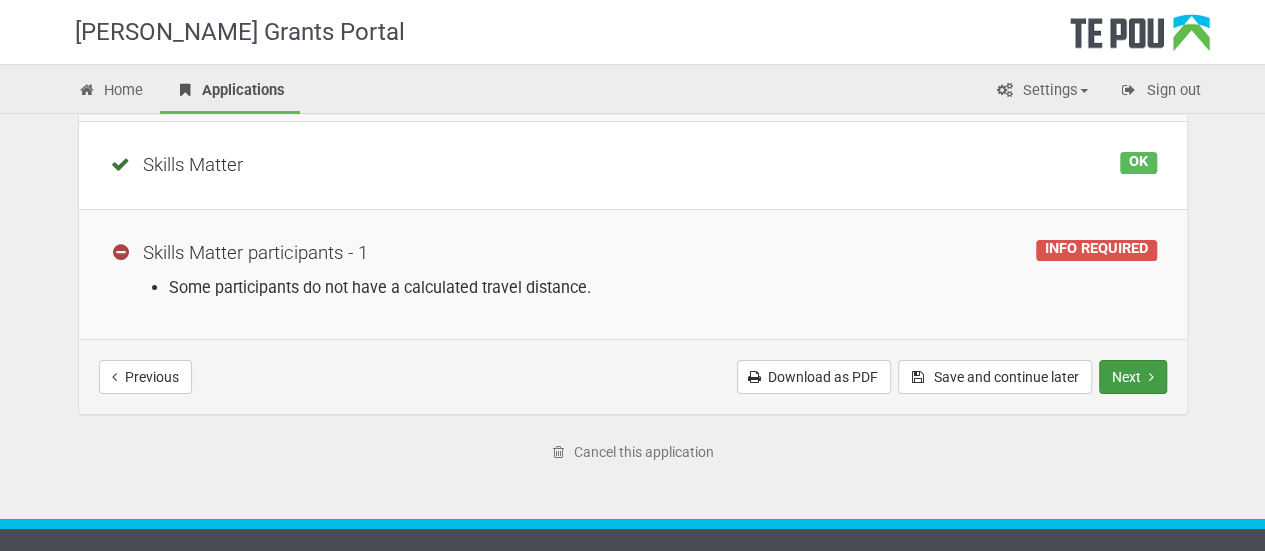 click on "Next" at bounding box center [1133, 377] 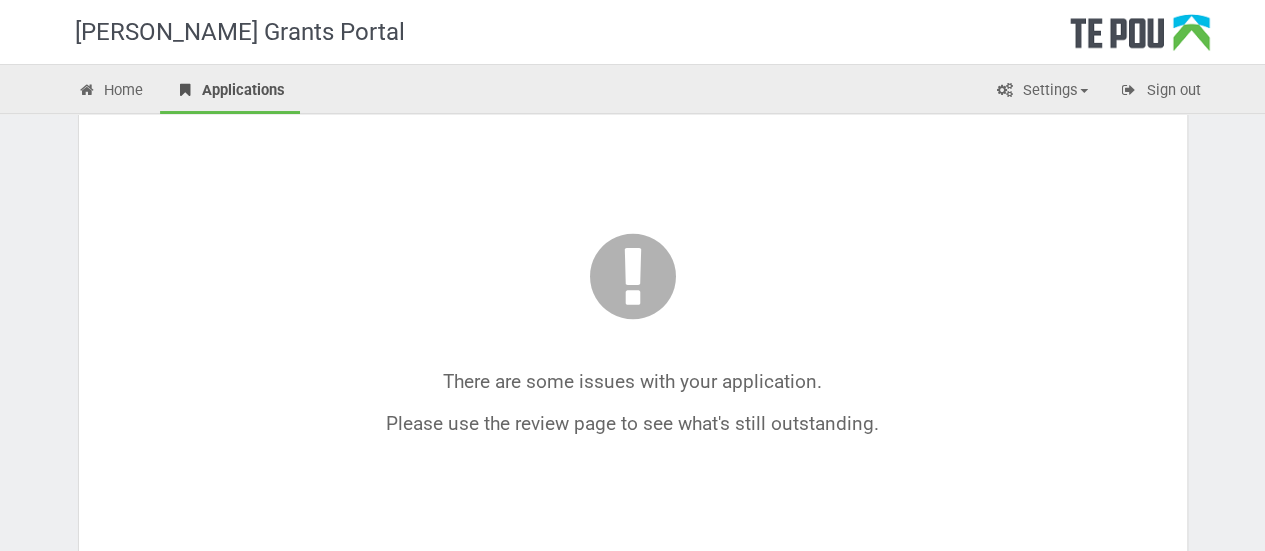 scroll, scrollTop: 0, scrollLeft: 0, axis: both 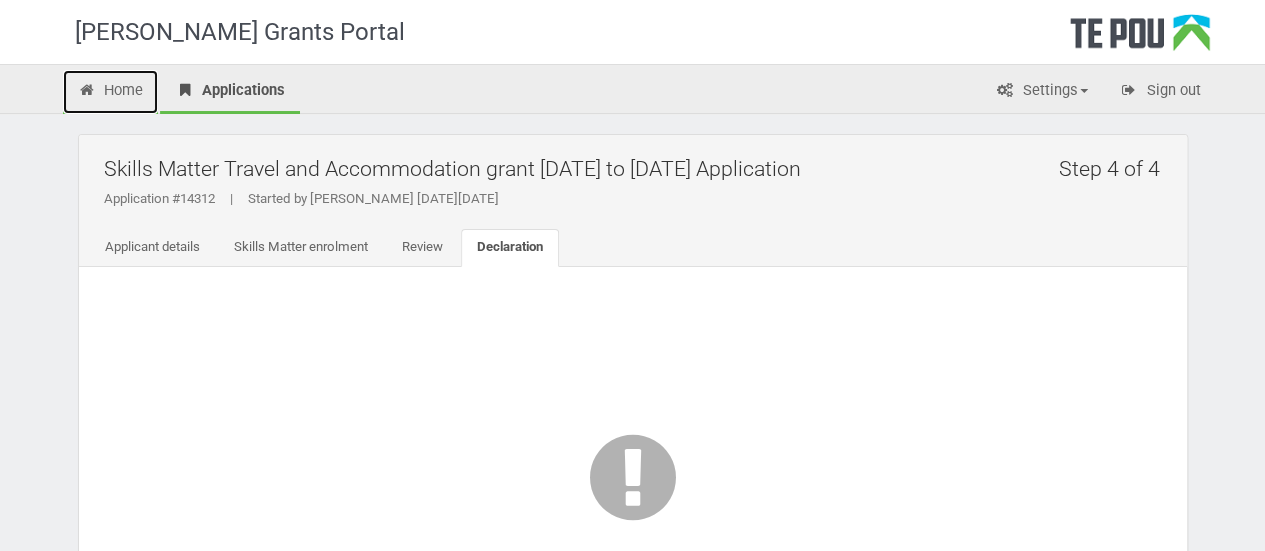 click on "Home" at bounding box center (111, 92) 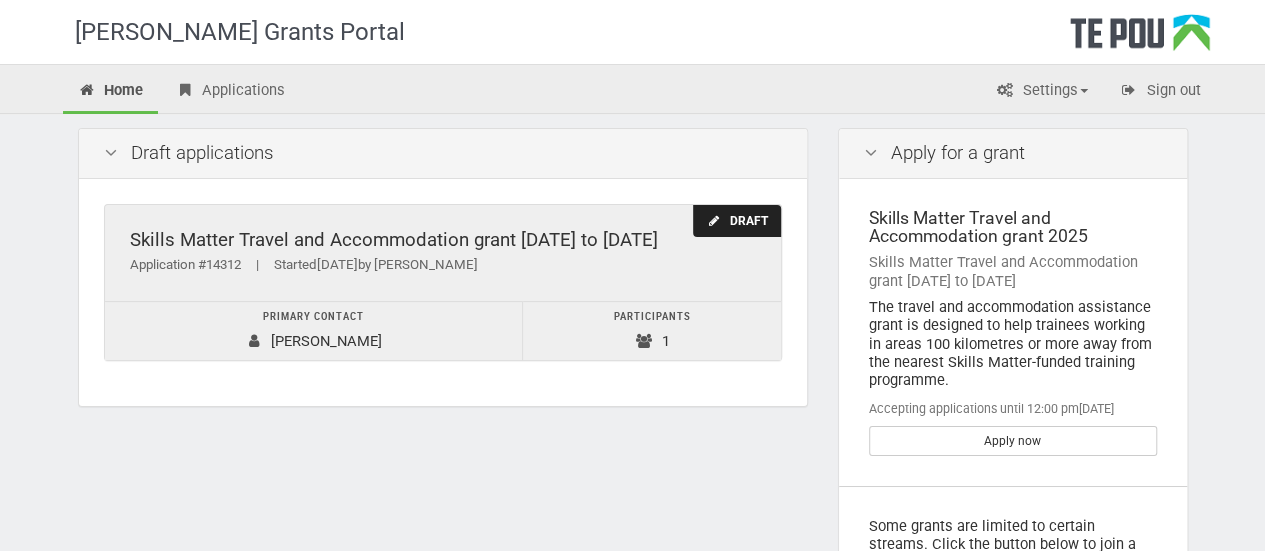 scroll, scrollTop: 5, scrollLeft: 0, axis: vertical 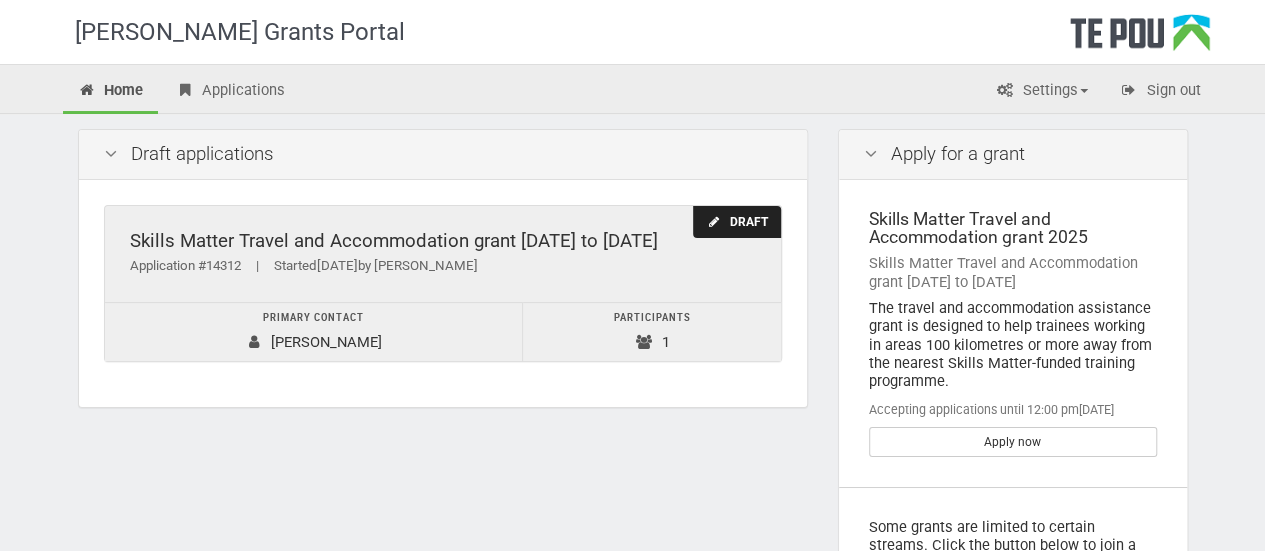 click on "Skills Matter Travel and Accommodation grant 2022 to 2025
Application #14312  | Started  16/07/2025  by Billy-Jo Mene" at bounding box center (443, 254) 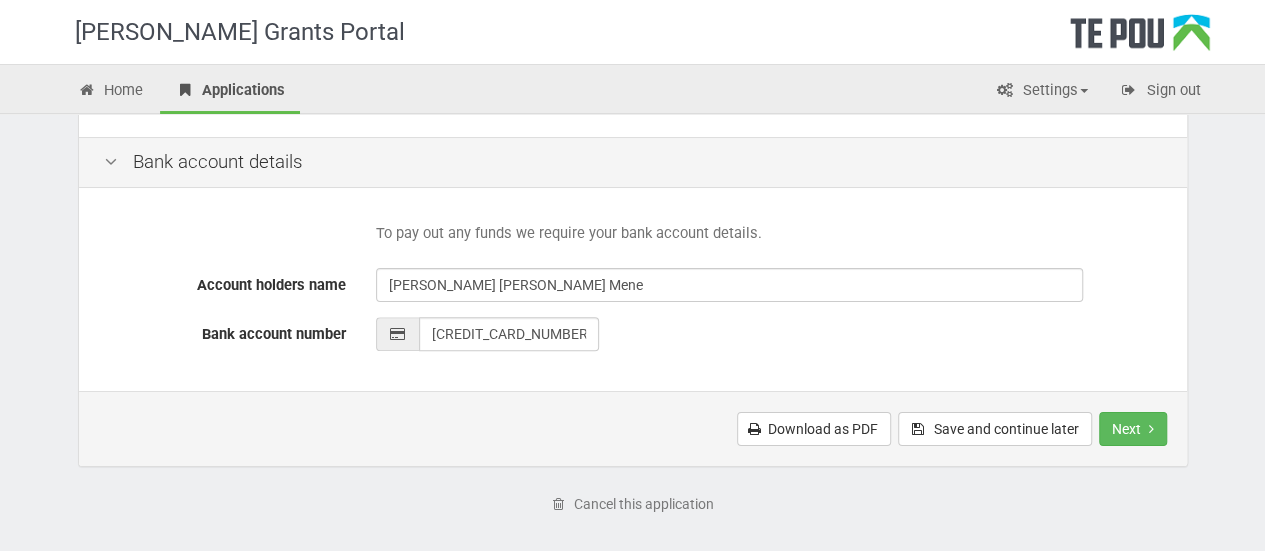 scroll, scrollTop: 981, scrollLeft: 0, axis: vertical 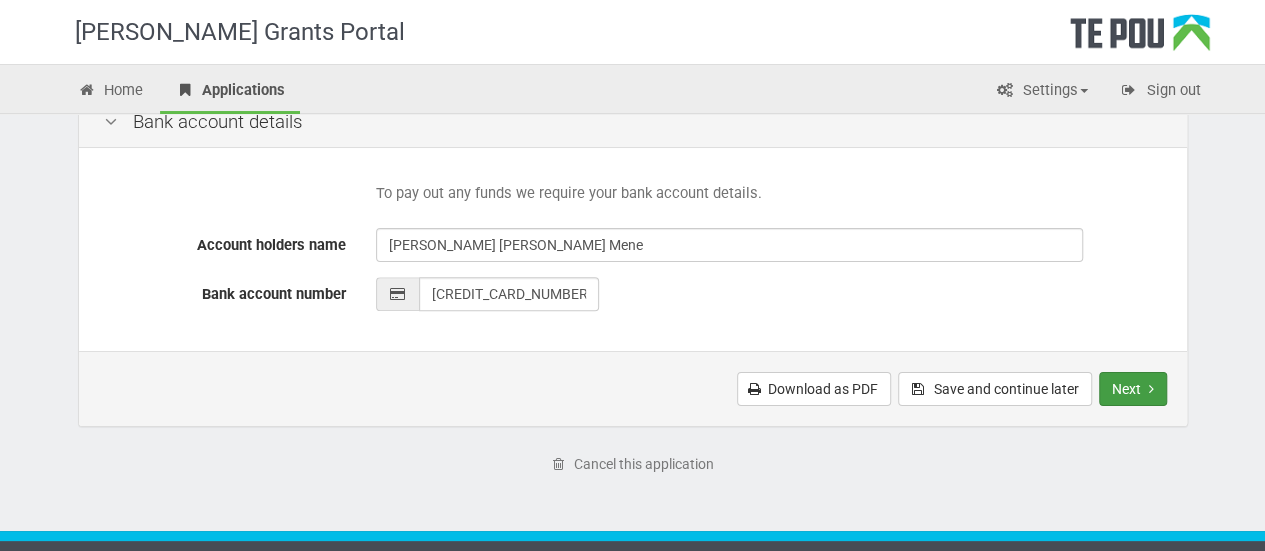 click on "Next" at bounding box center [1133, 389] 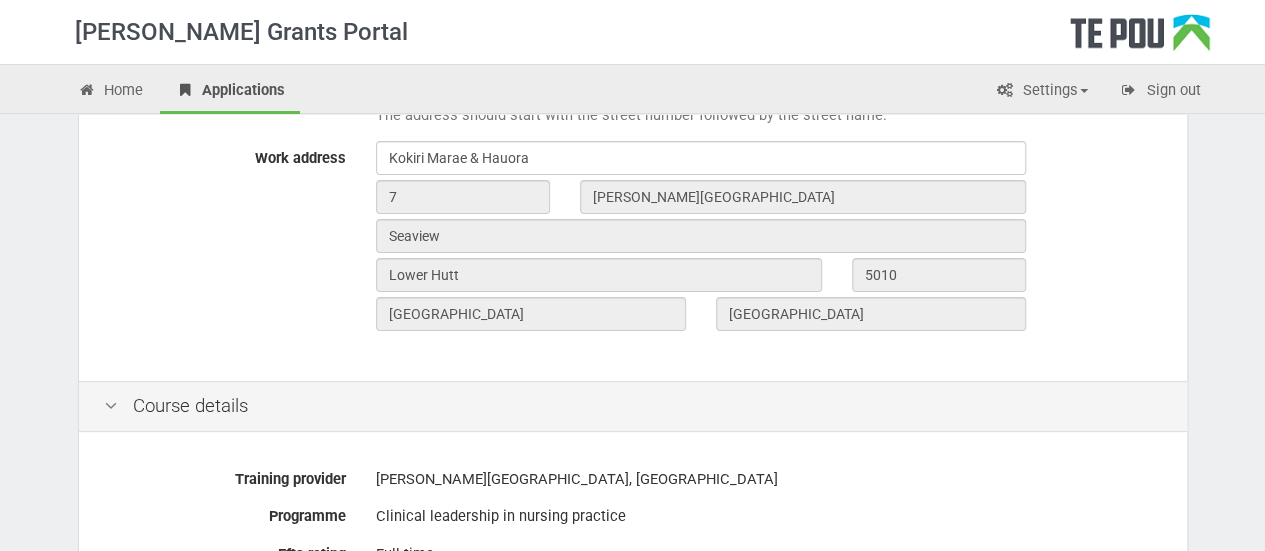 scroll, scrollTop: 614, scrollLeft: 0, axis: vertical 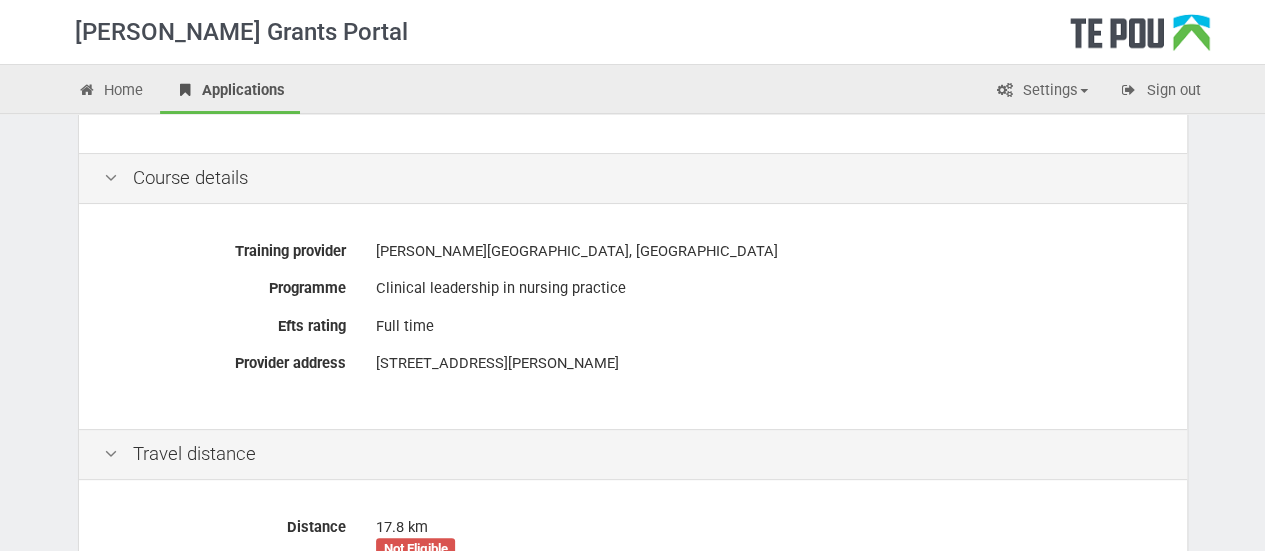 click on "Te Pou Grants Portal
Home
Applications
Settings
Profile
My account
FAQs
Sign out
Step 2 of 4
Skills Matter Travel and Accommodation grant 2022 to 2025 Application
Application #14312 | Started by Billy-Jo Mene on Wednesday, 16 July 2025
Applicant details
Skills Matter enrolment
Review
Declaration
Where do you work?
We need to know where you work so we can calculate the distance to your training provider.
Work address
Search address" at bounding box center (632, 262) 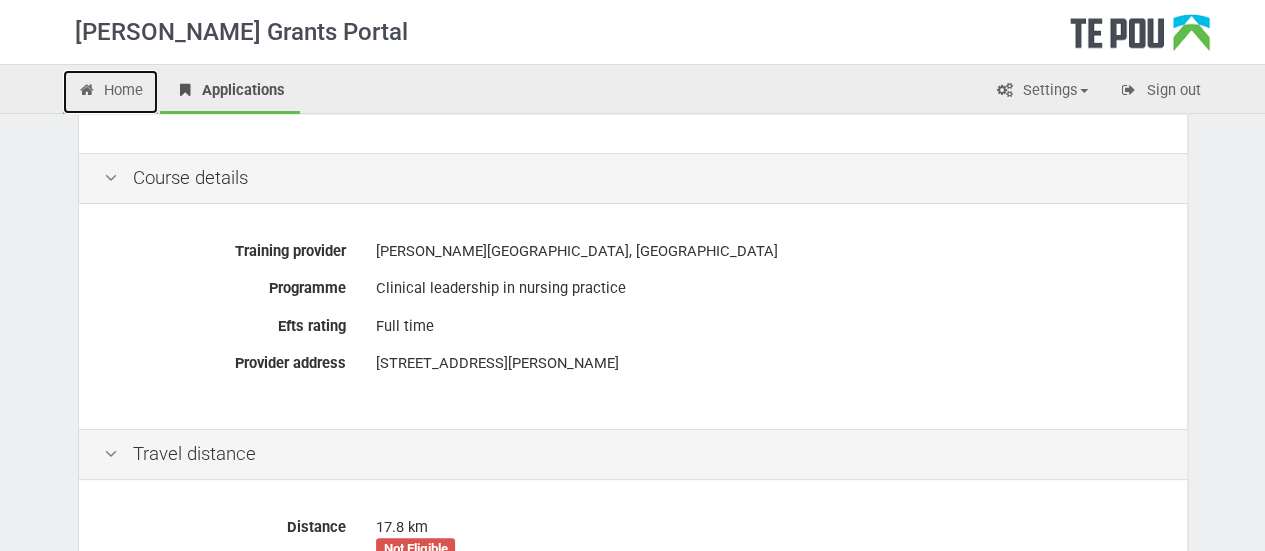 click on "Home" at bounding box center (111, 92) 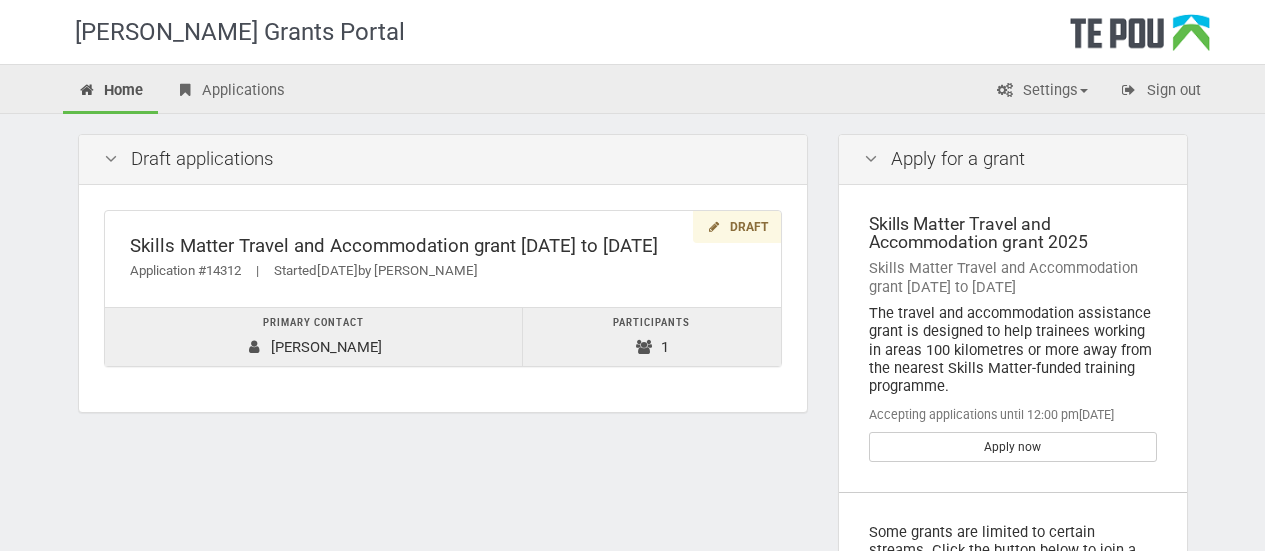 scroll, scrollTop: 0, scrollLeft: 0, axis: both 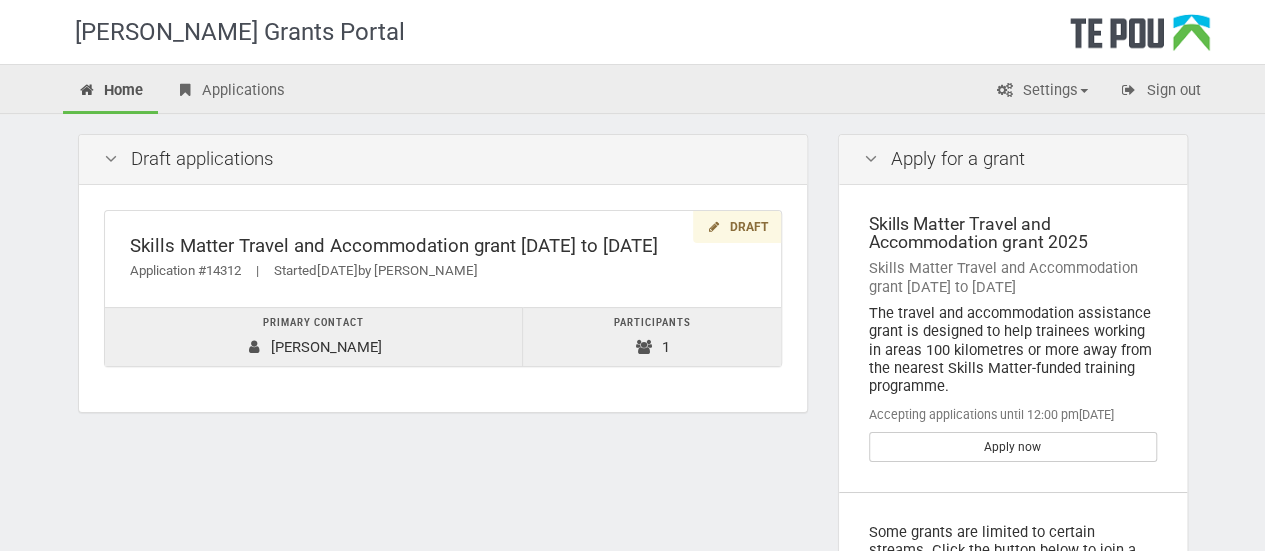 click on "Home" at bounding box center (111, 92) 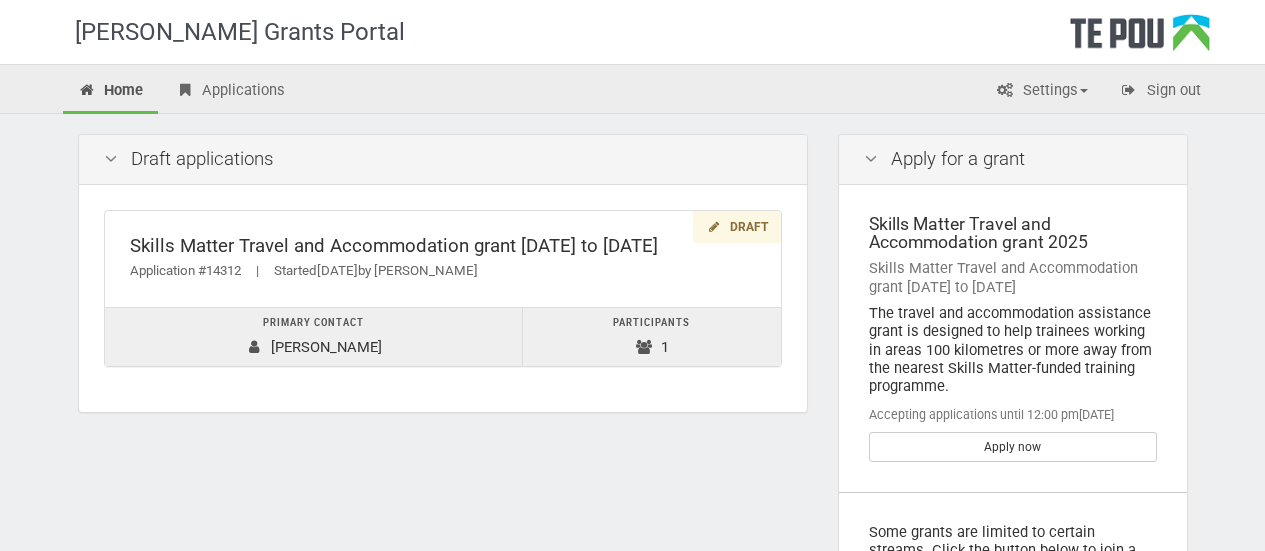 scroll, scrollTop: 0, scrollLeft: 0, axis: both 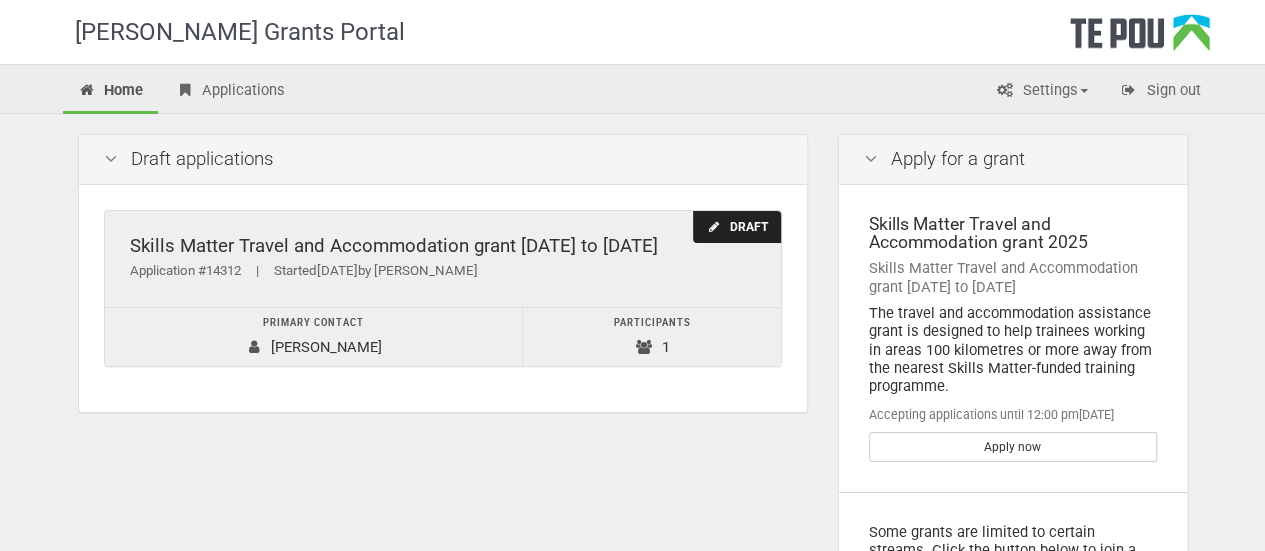 click on "Skills Matter Travel and Accommodation grant [DATE] to [DATE]" at bounding box center [443, 246] 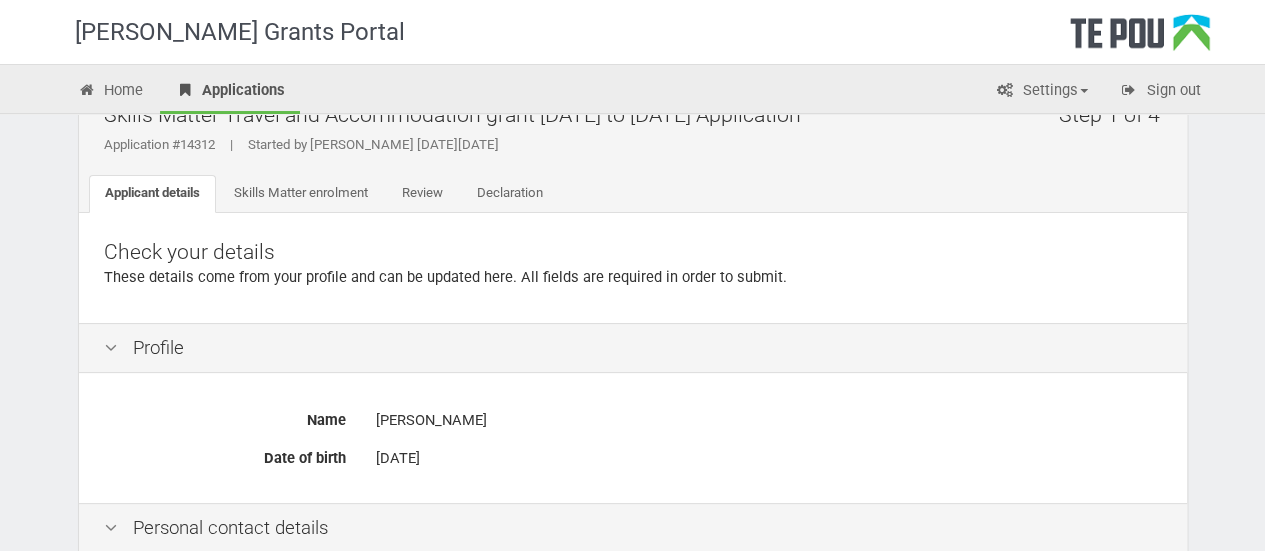 scroll, scrollTop: 0, scrollLeft: 0, axis: both 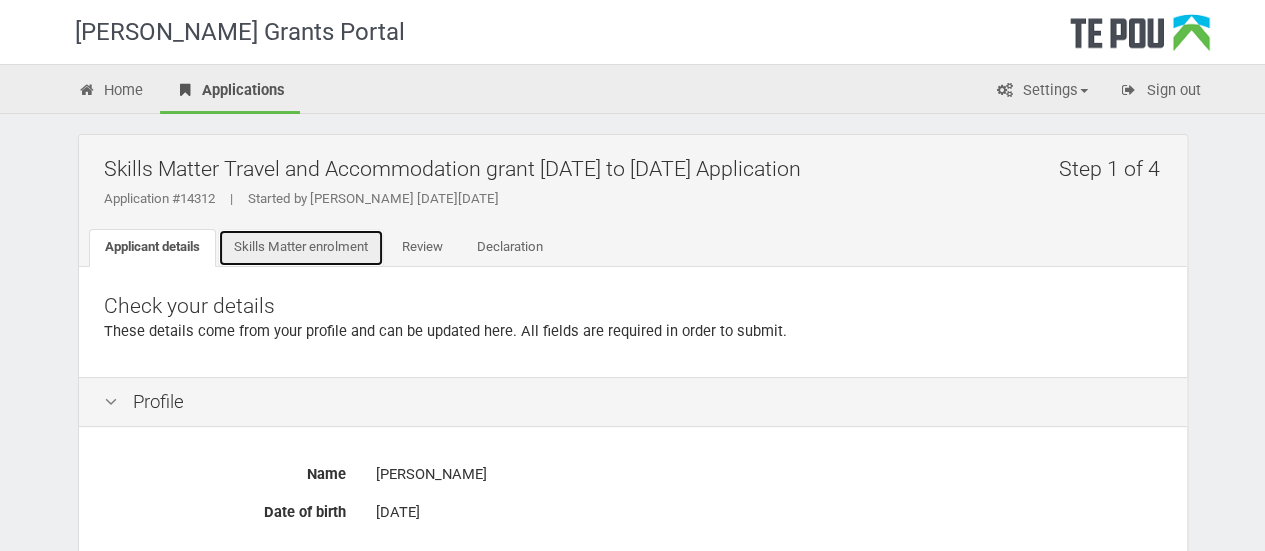 click on "Skills Matter enrolment" at bounding box center [301, 248] 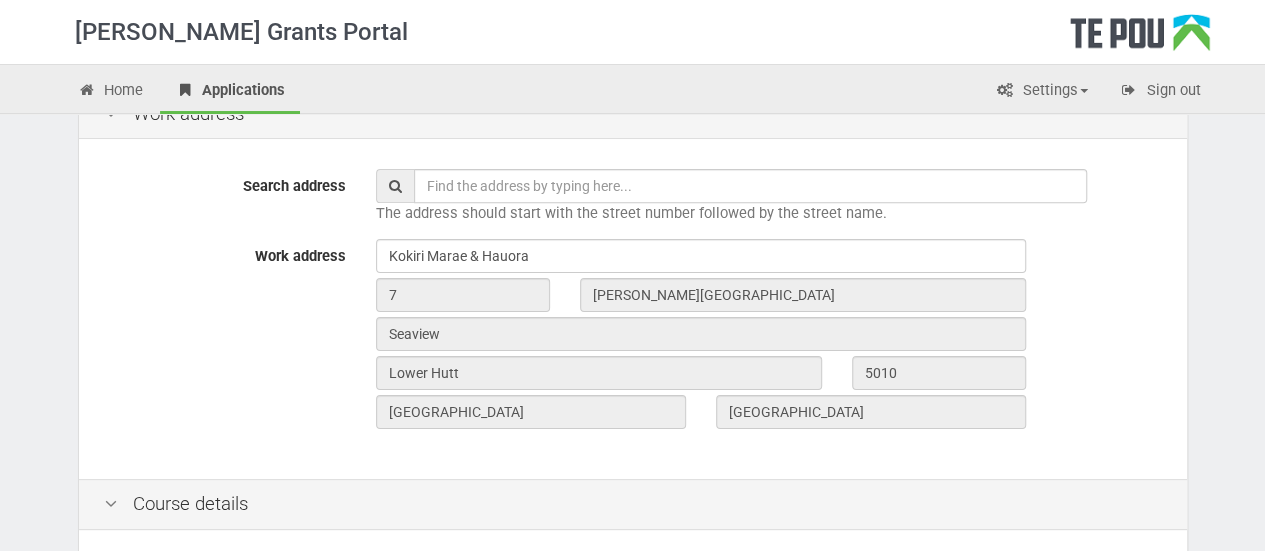scroll, scrollTop: 0, scrollLeft: 0, axis: both 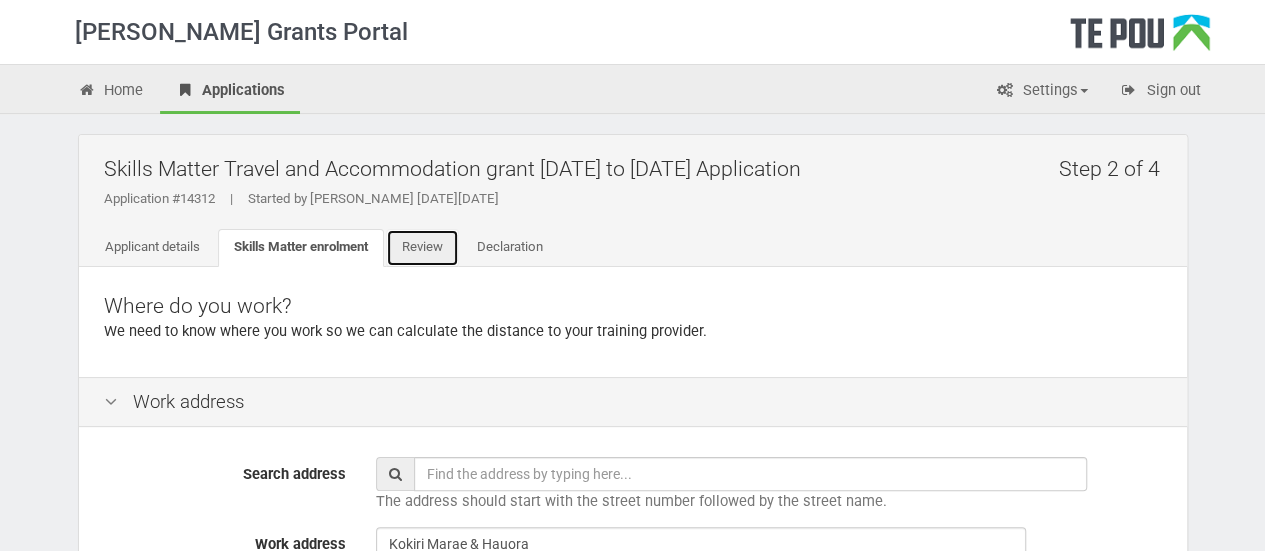 click on "Review" at bounding box center [422, 248] 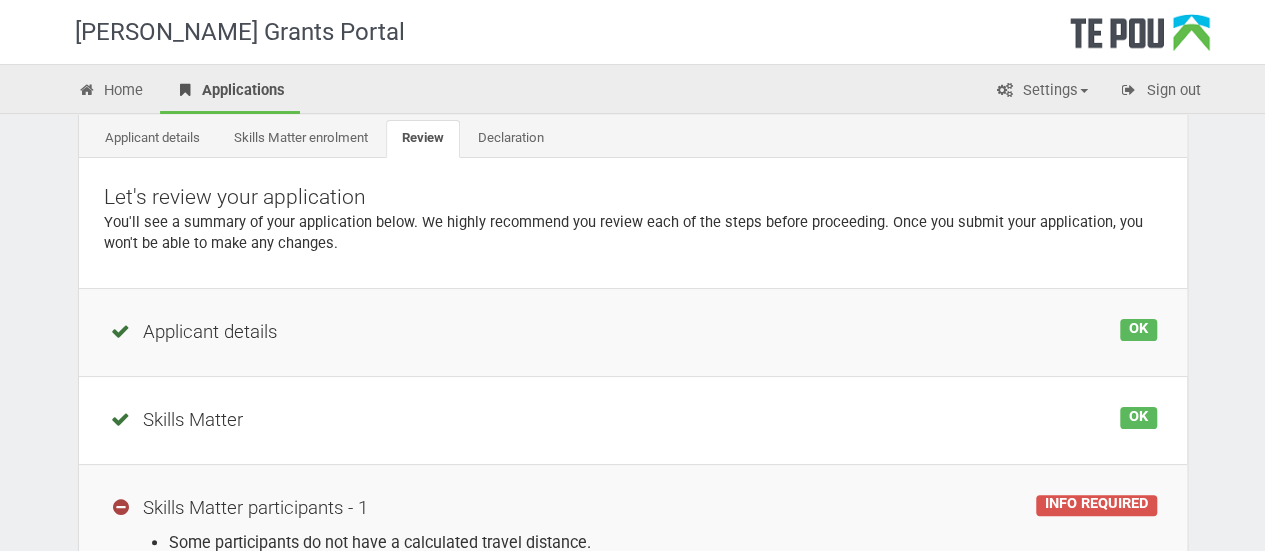 scroll, scrollTop: 0, scrollLeft: 0, axis: both 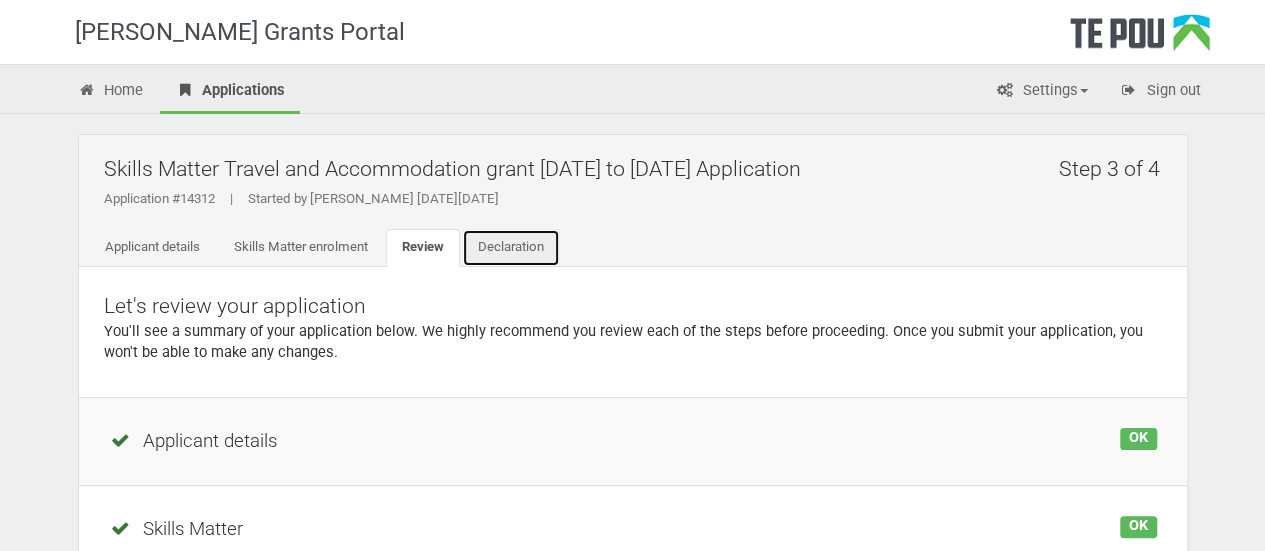 click on "Declaration" at bounding box center [511, 248] 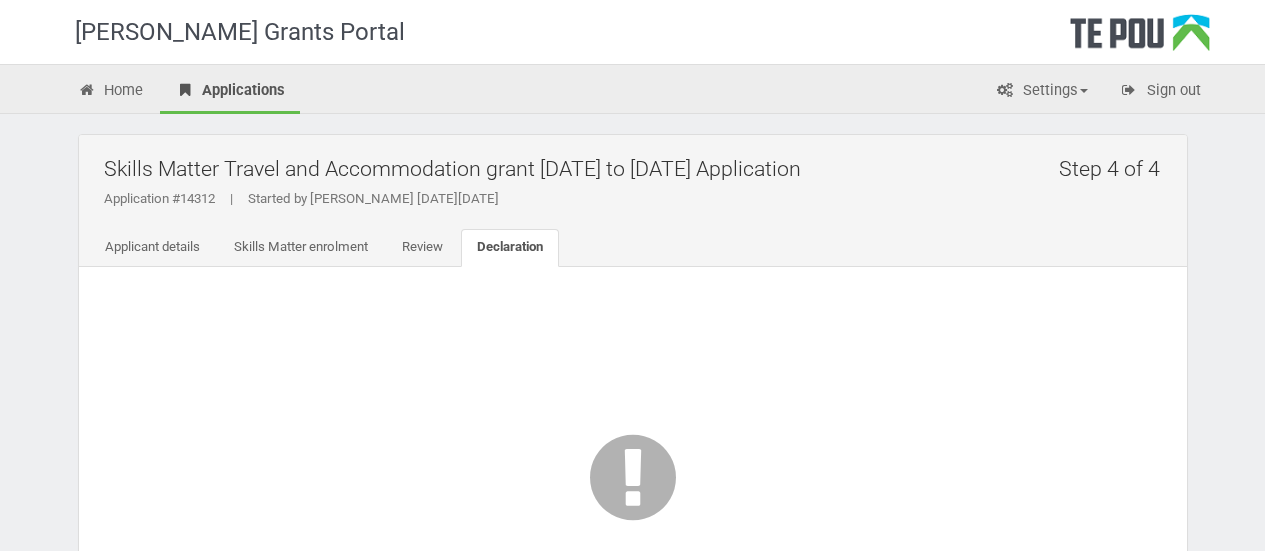 scroll, scrollTop: 0, scrollLeft: 0, axis: both 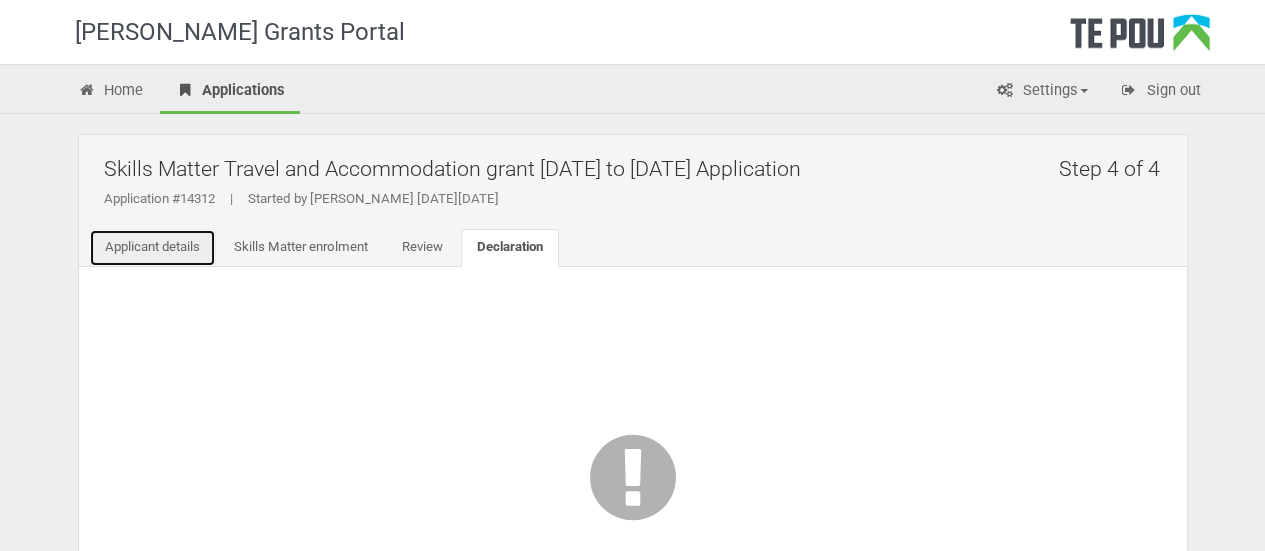 click on "Applicant details" at bounding box center [152, 248] 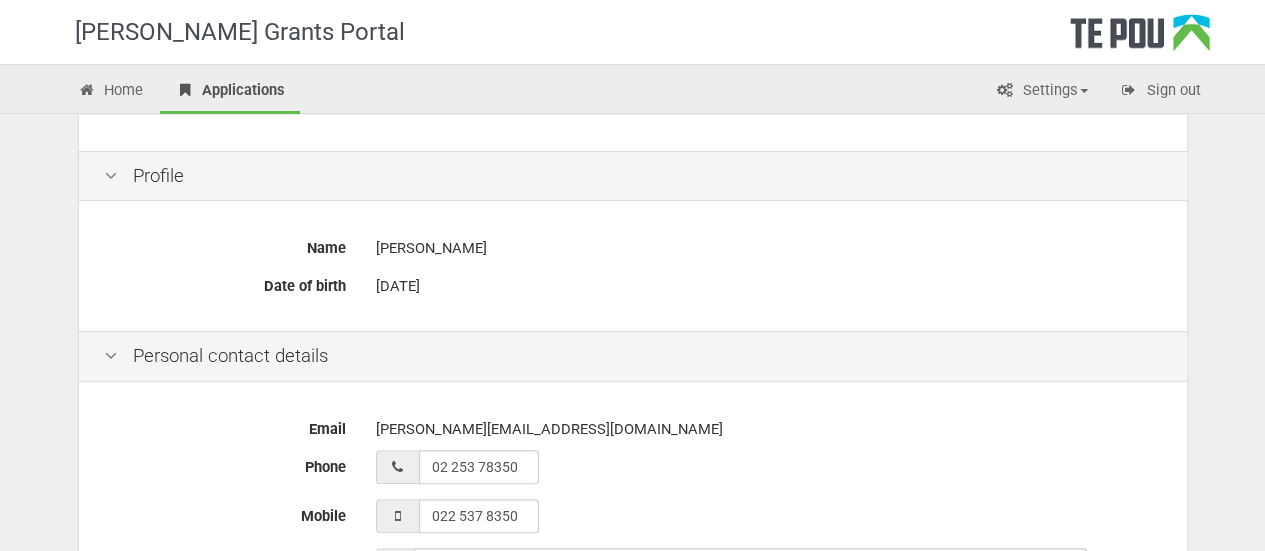 scroll, scrollTop: 0, scrollLeft: 0, axis: both 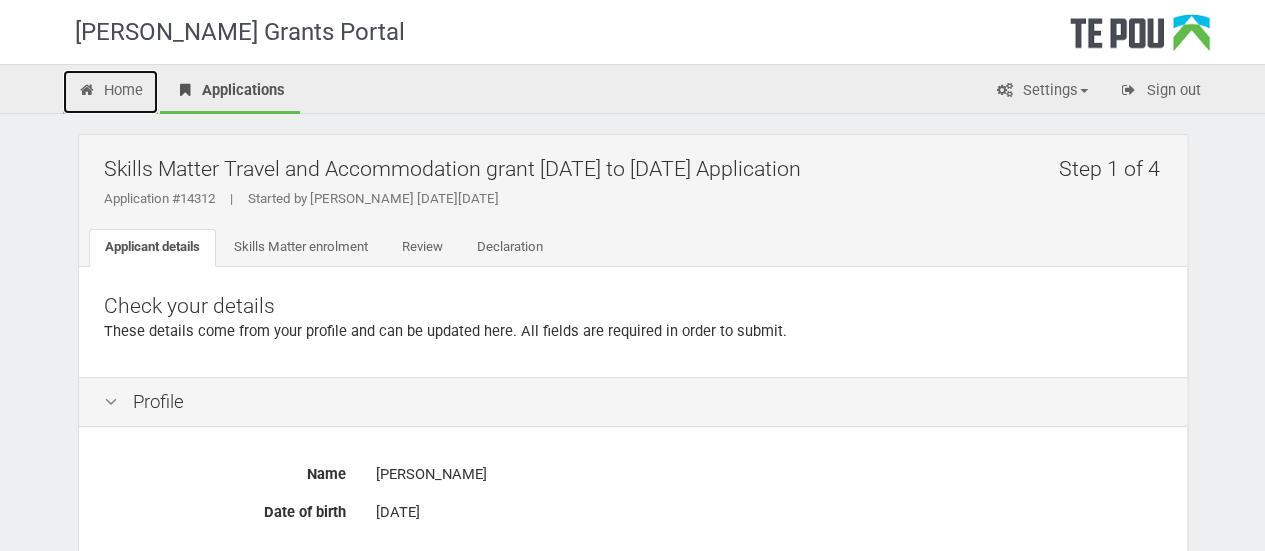 click on "Home" at bounding box center [111, 92] 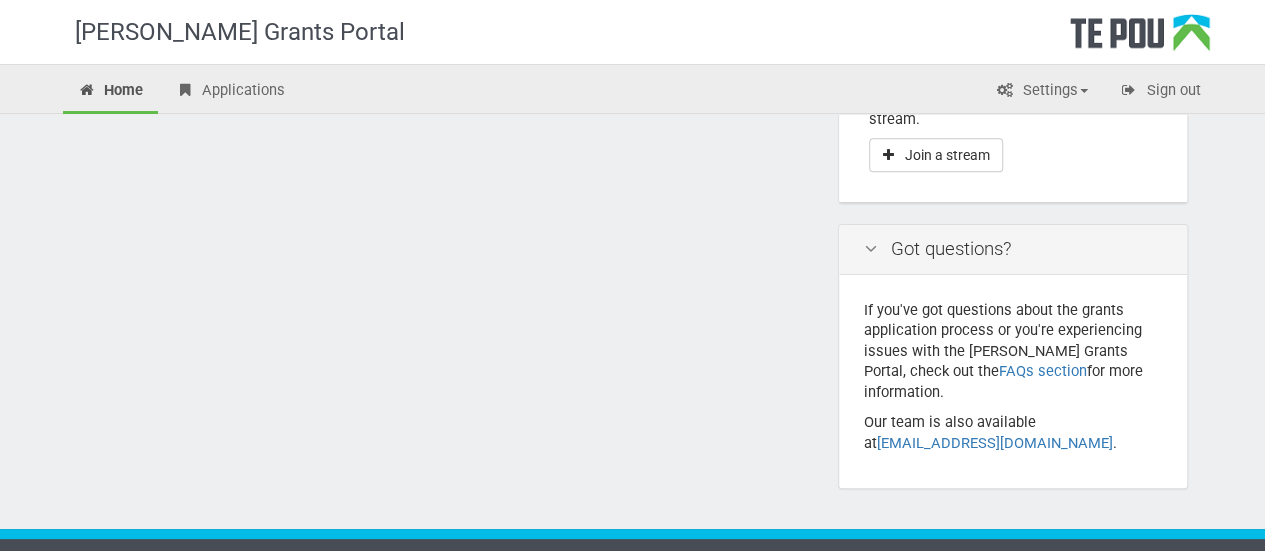 scroll, scrollTop: 0, scrollLeft: 0, axis: both 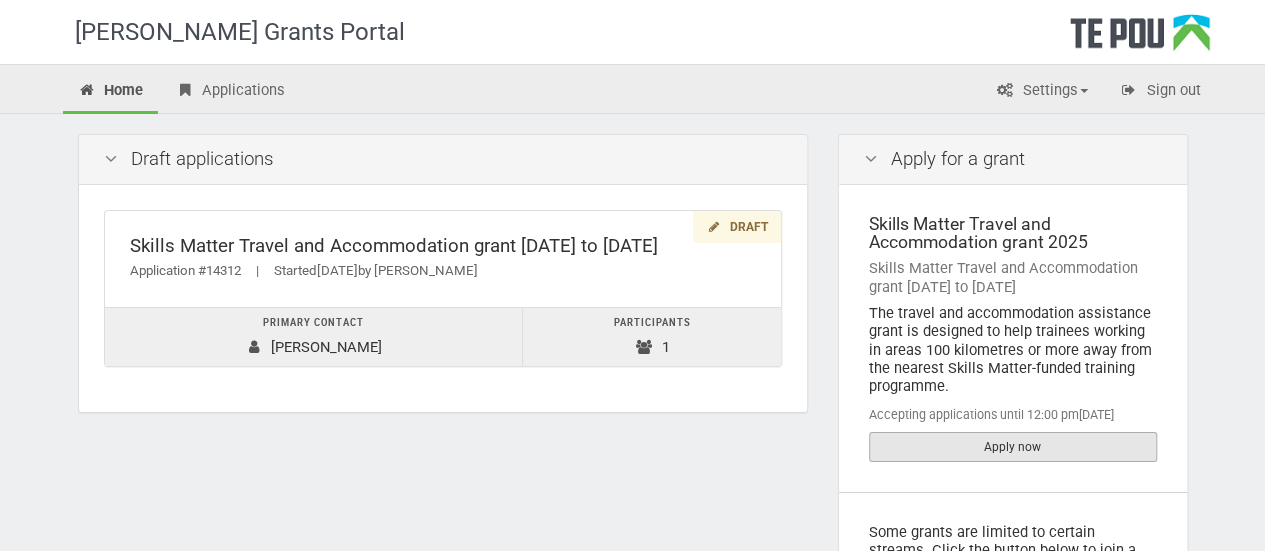 click on "Apply now" at bounding box center (1013, 447) 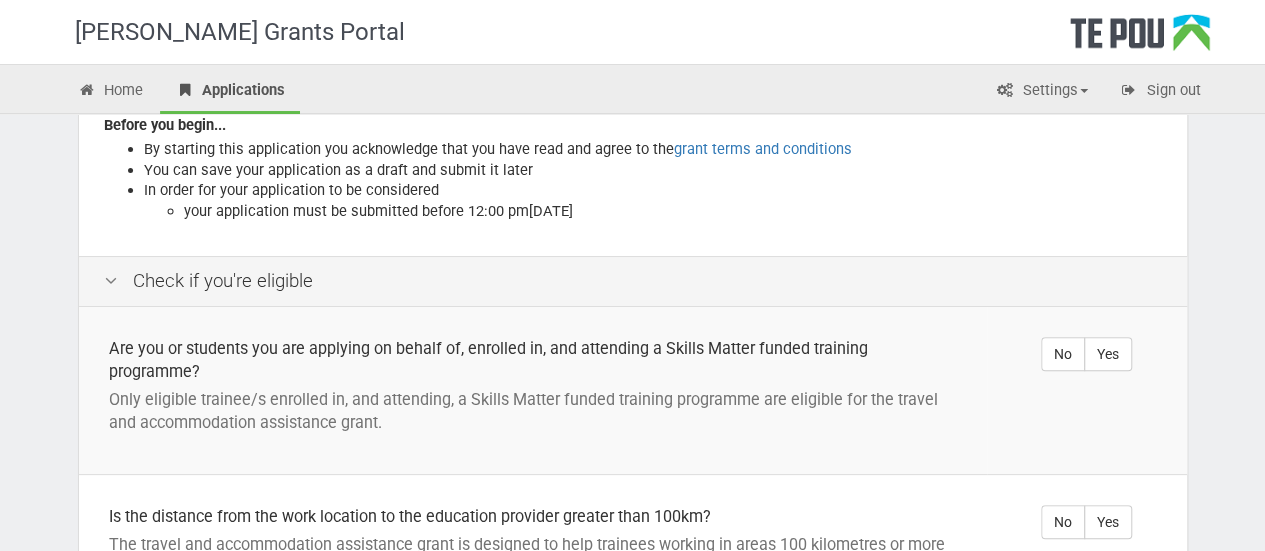 scroll, scrollTop: 395, scrollLeft: 0, axis: vertical 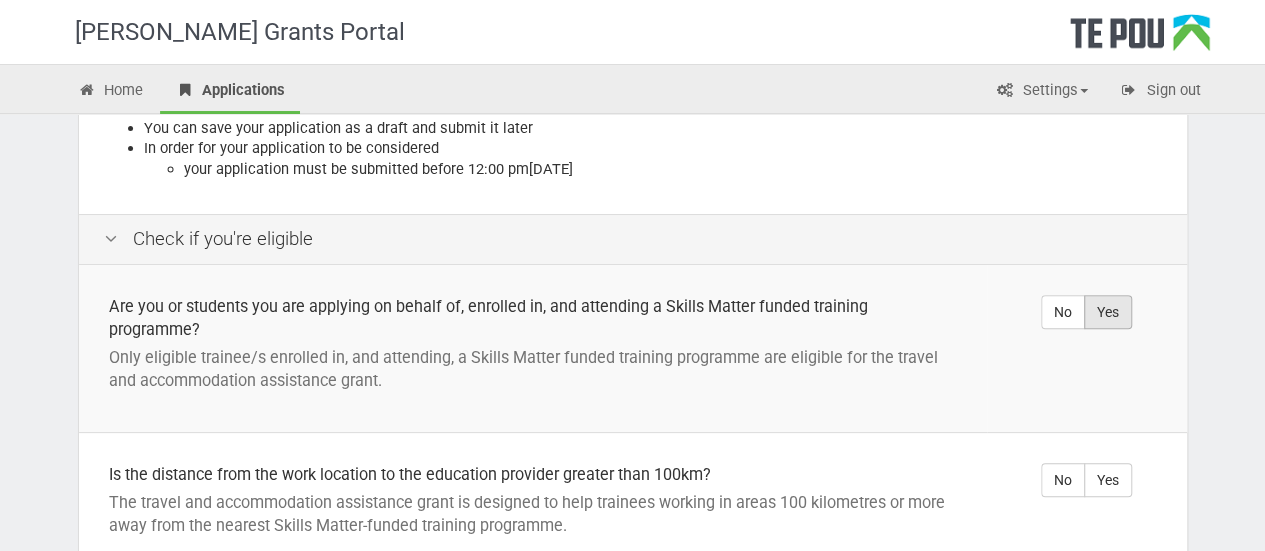 click on "Yes" at bounding box center [1108, 312] 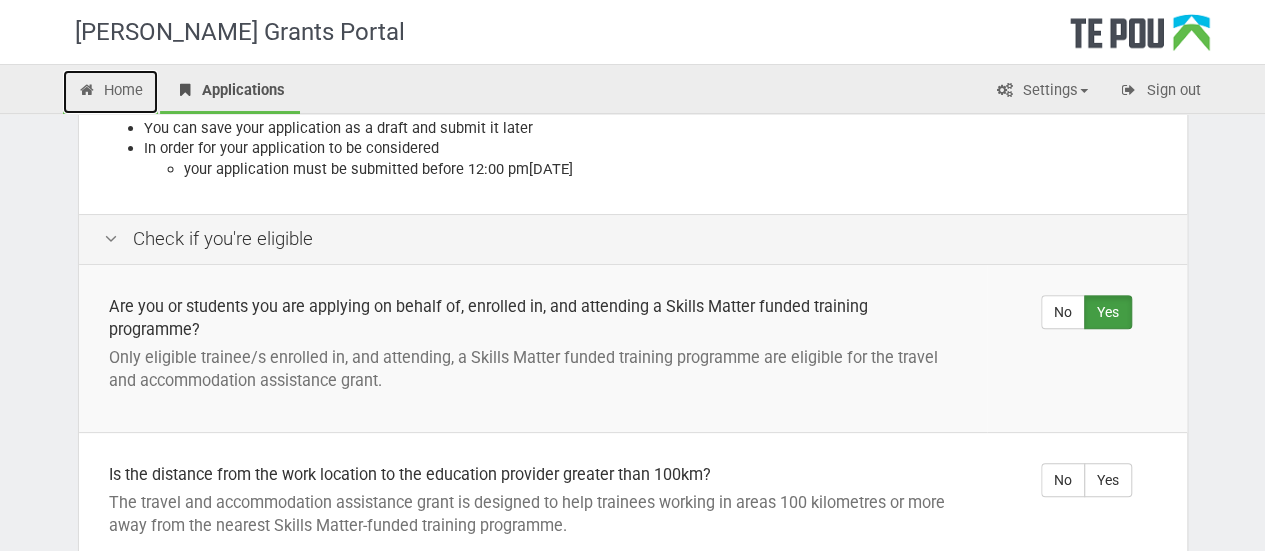 click at bounding box center [87, 90] 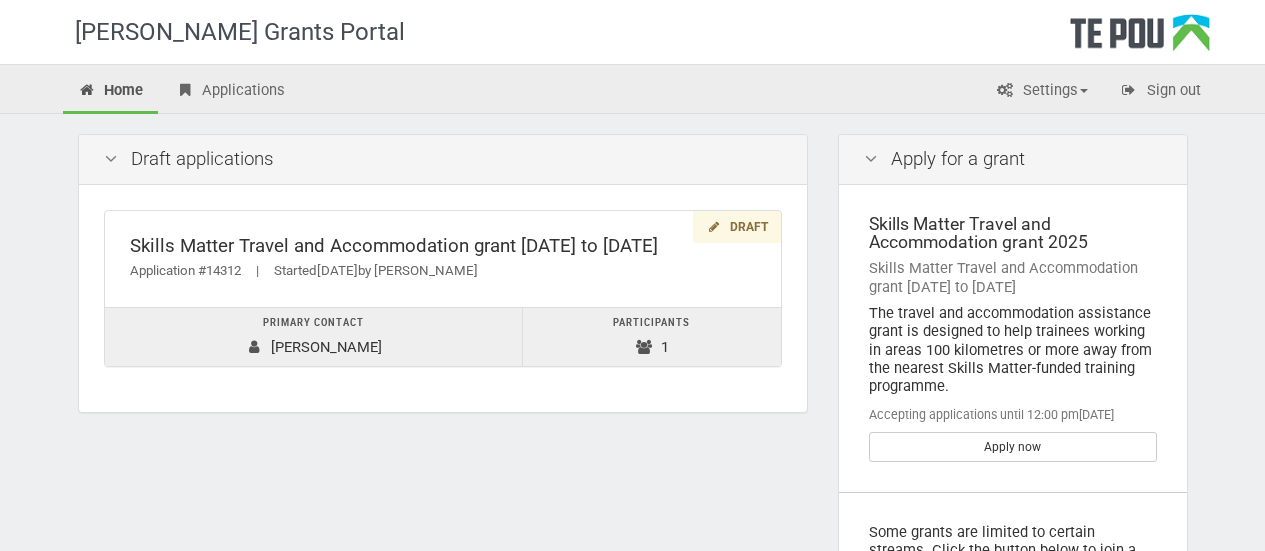 scroll, scrollTop: 0, scrollLeft: 0, axis: both 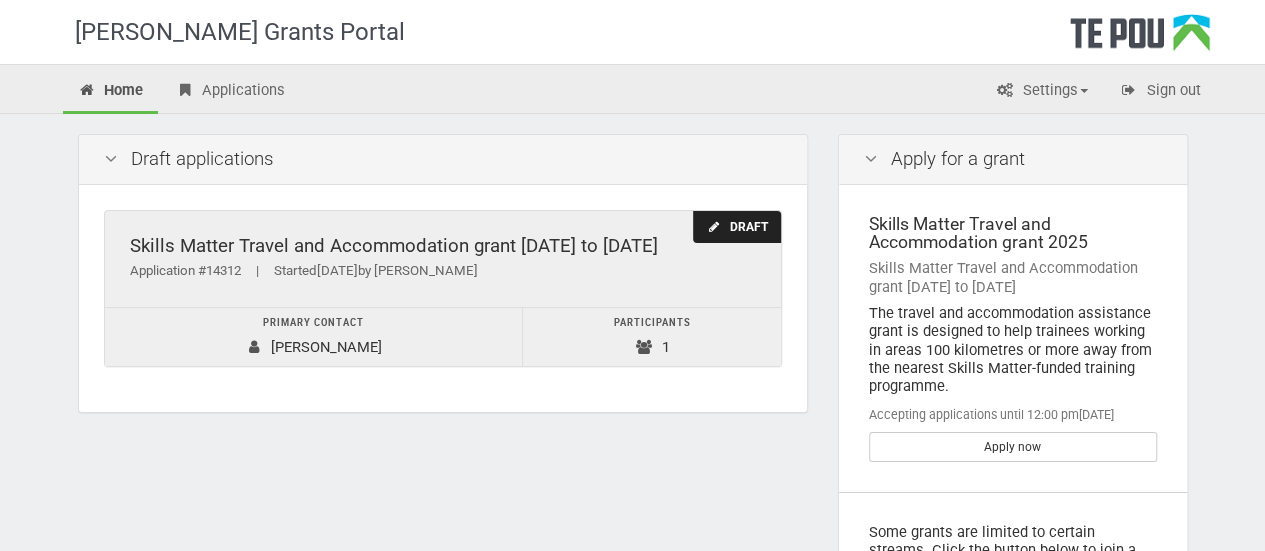 click on "Draft" at bounding box center [736, 227] 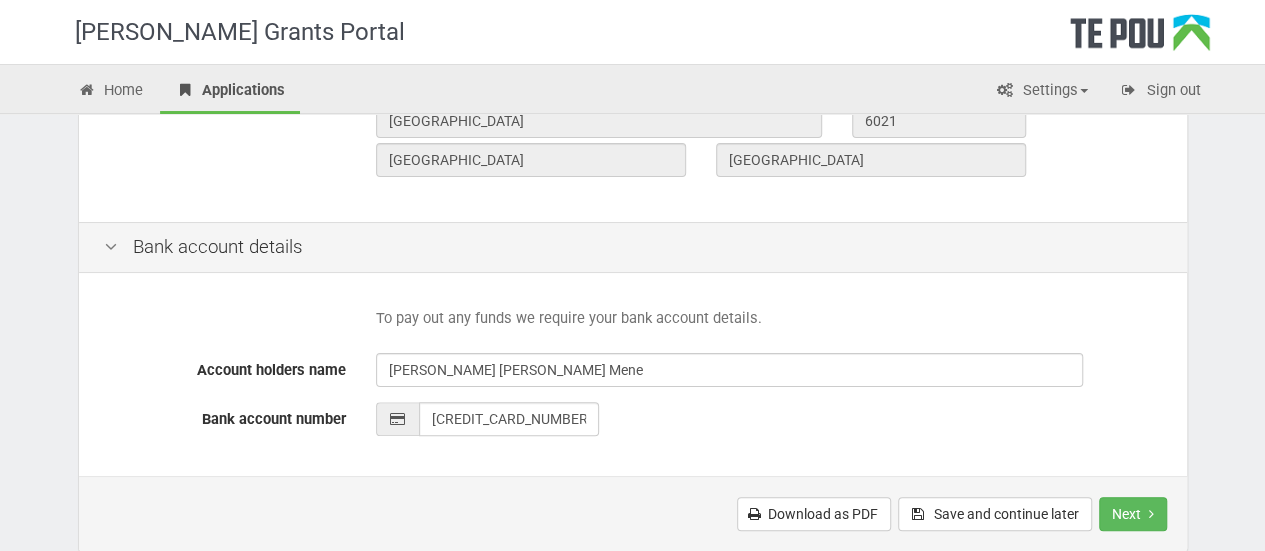 scroll, scrollTop: 1022, scrollLeft: 0, axis: vertical 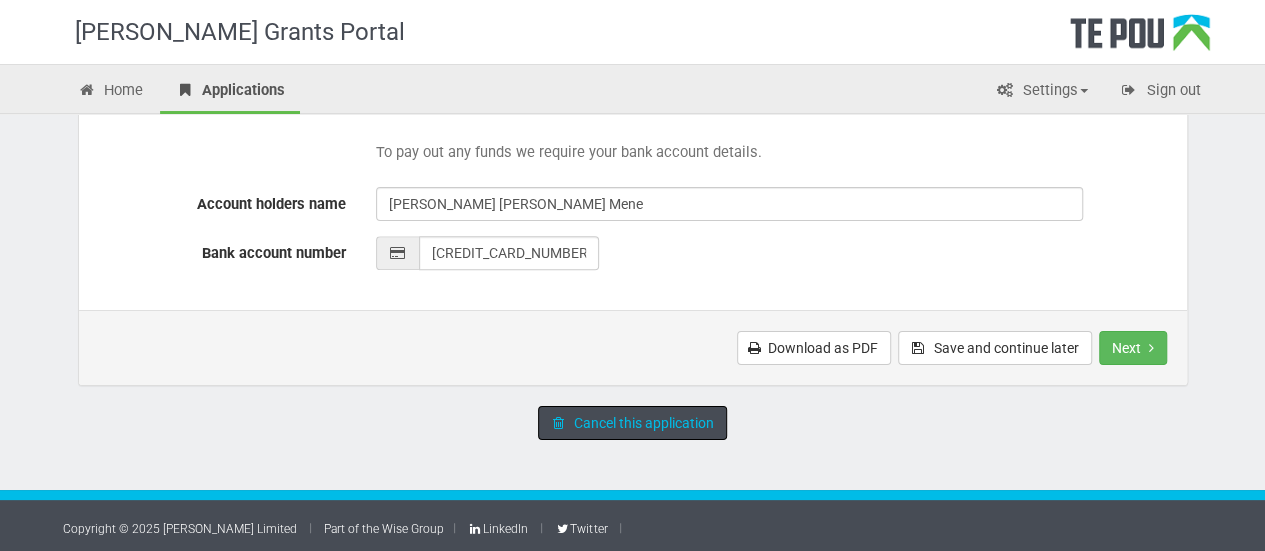 click on "Cancel this application" at bounding box center [632, 423] 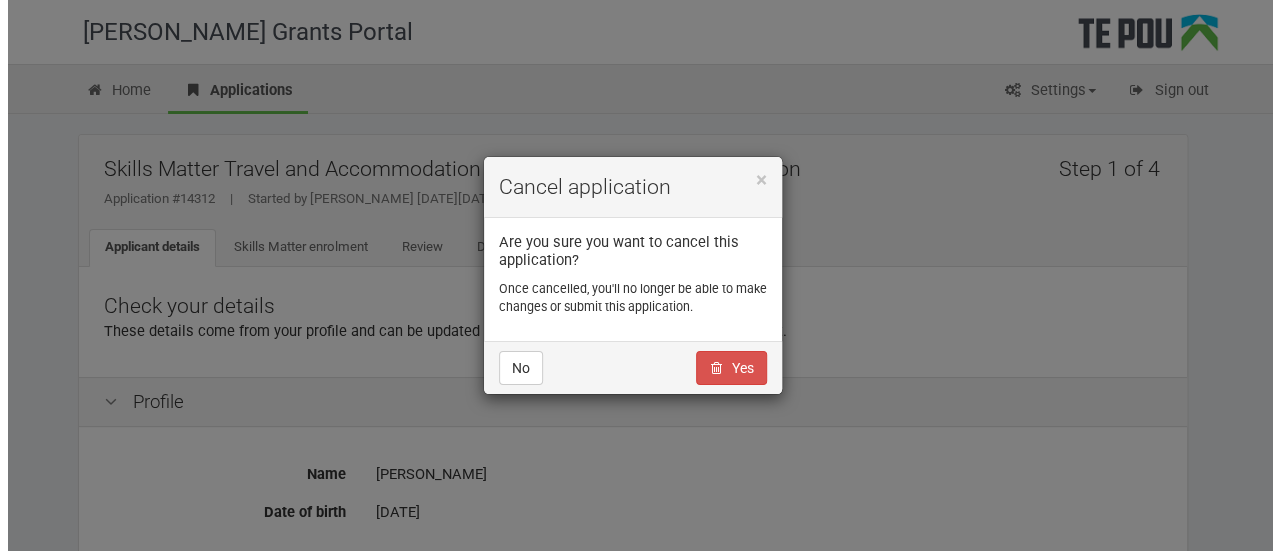 scroll, scrollTop: 0, scrollLeft: 0, axis: both 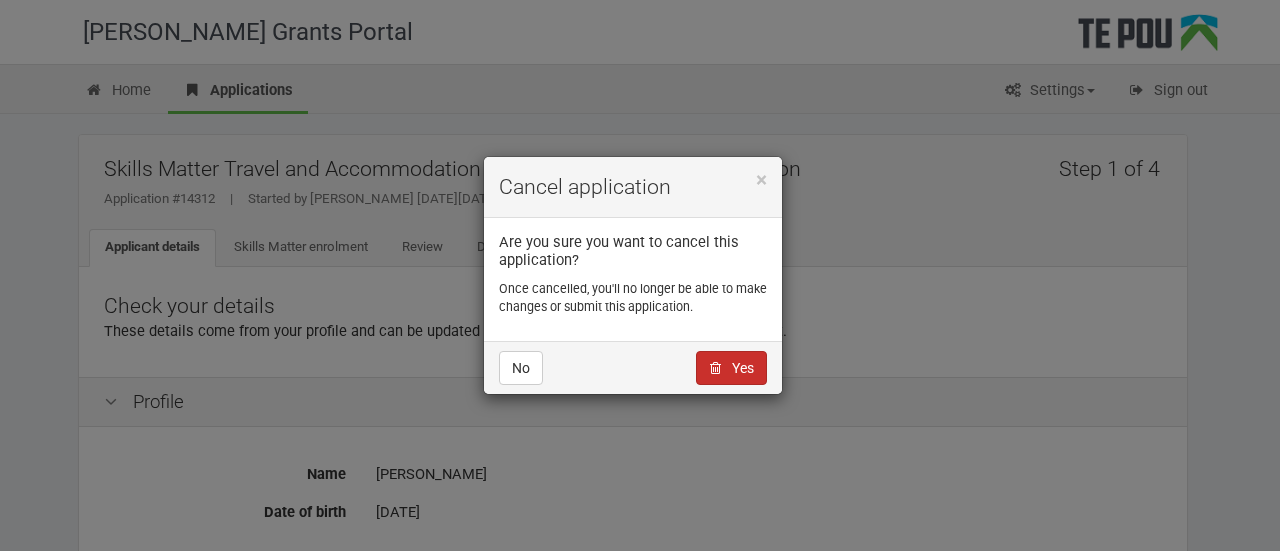 click on "Yes" at bounding box center (731, 368) 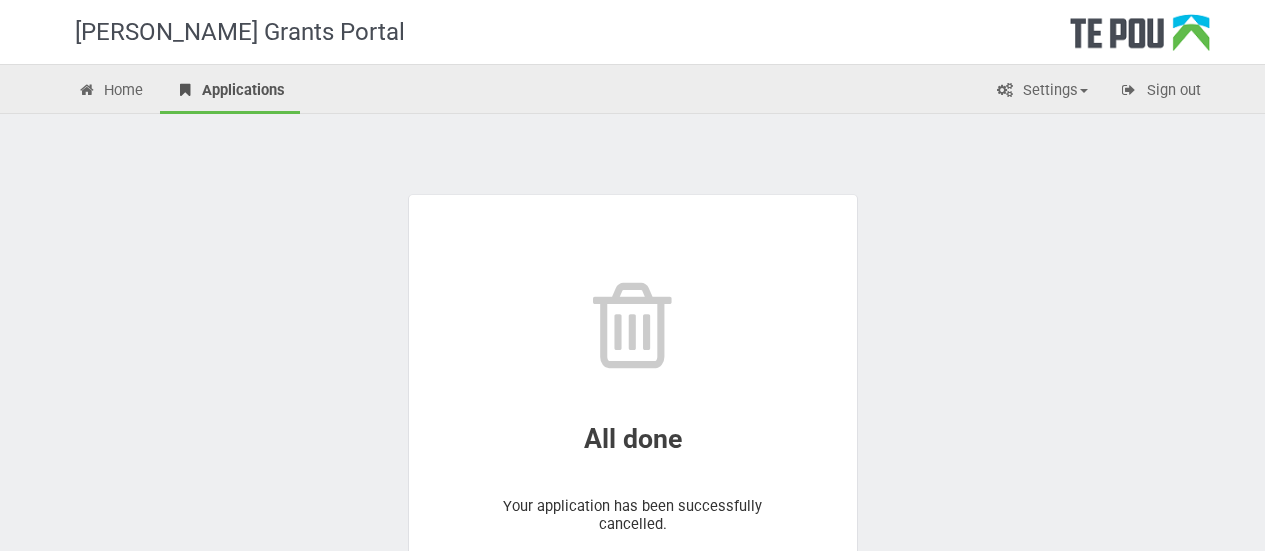 scroll, scrollTop: 0, scrollLeft: 0, axis: both 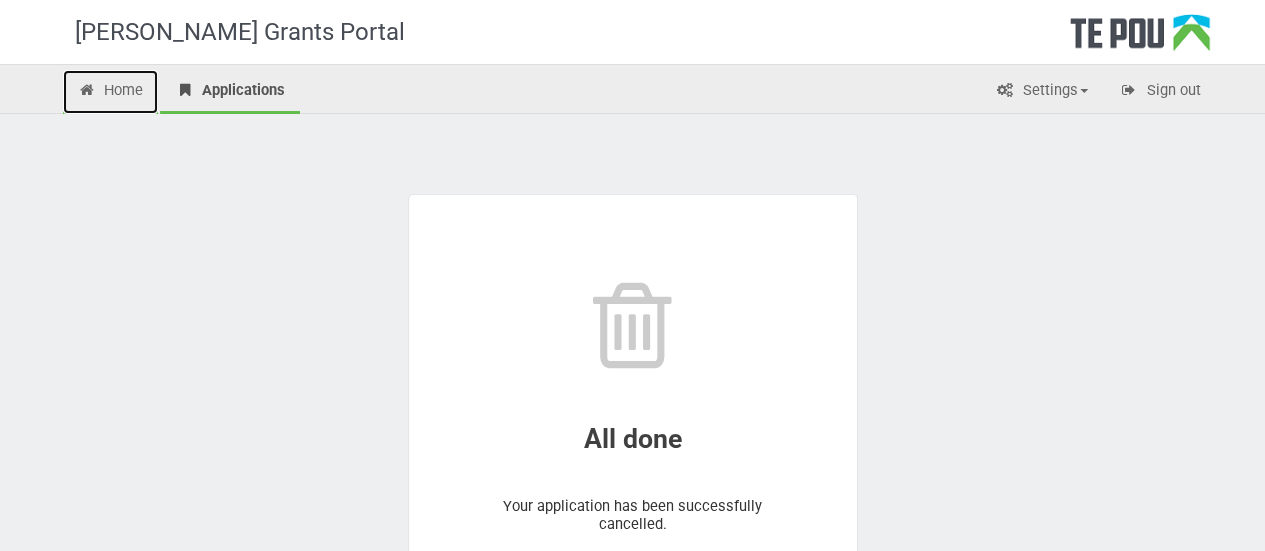 click on "Home" at bounding box center (111, 92) 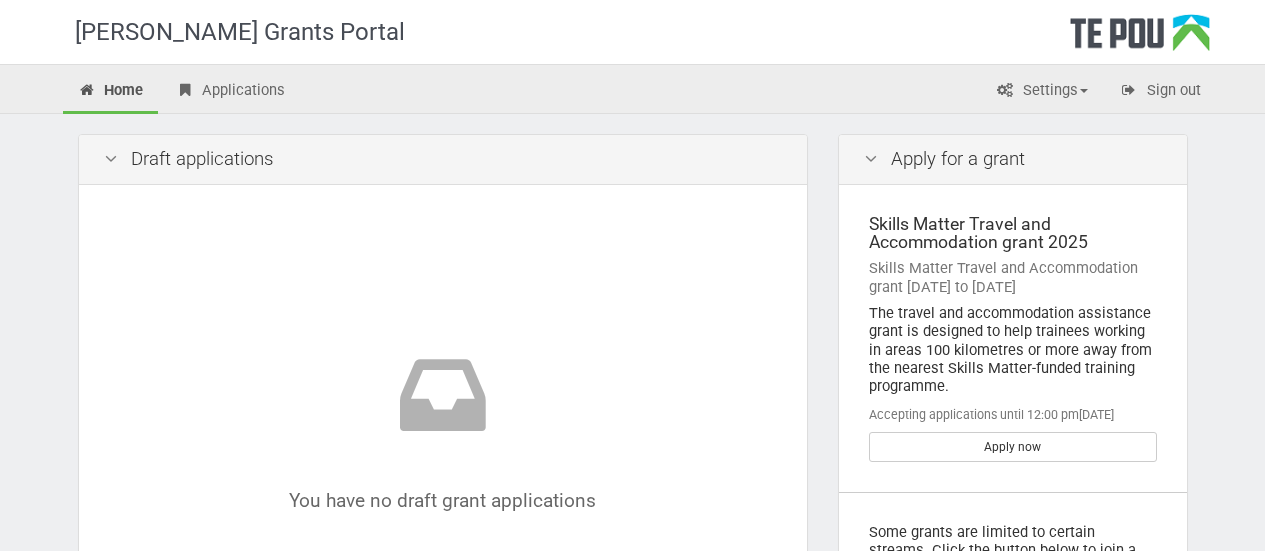 scroll, scrollTop: 0, scrollLeft: 0, axis: both 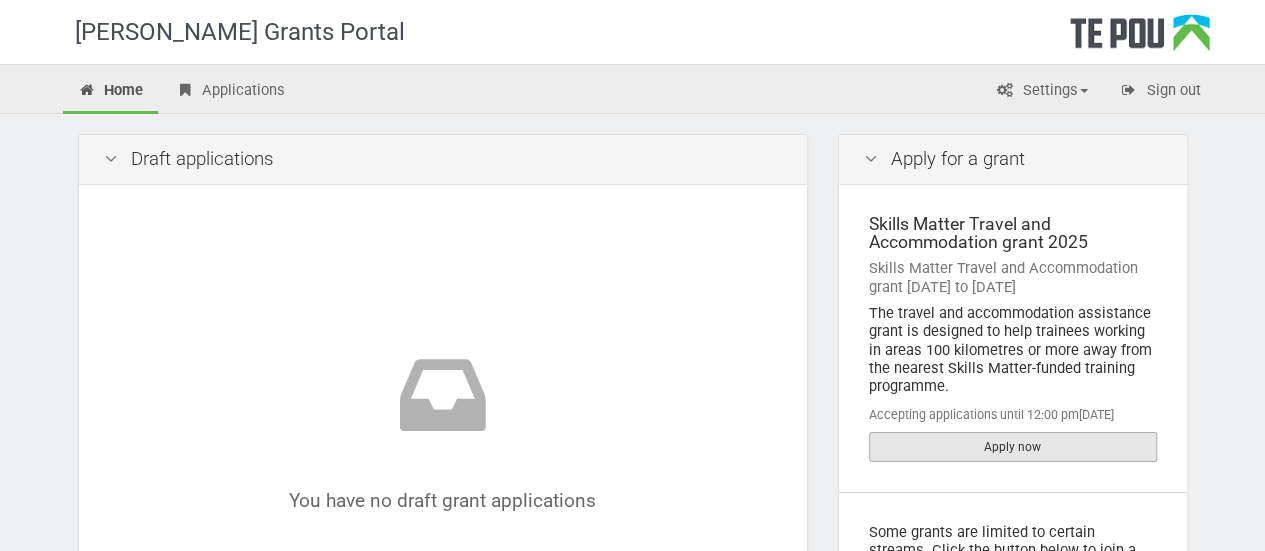 click on "Apply now" at bounding box center (1013, 447) 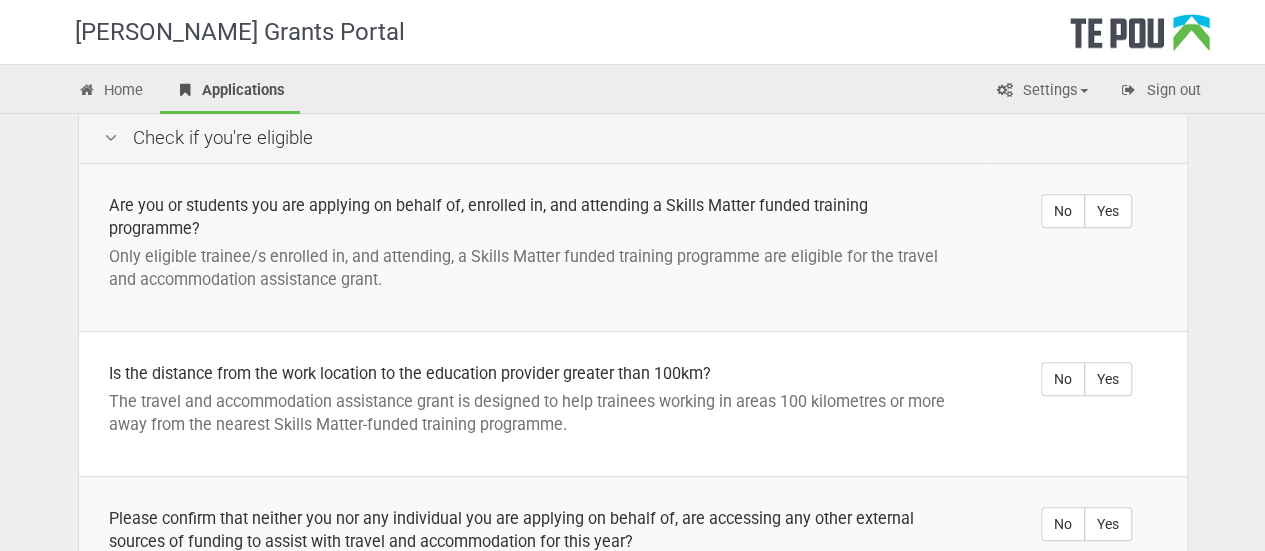scroll, scrollTop: 448, scrollLeft: 0, axis: vertical 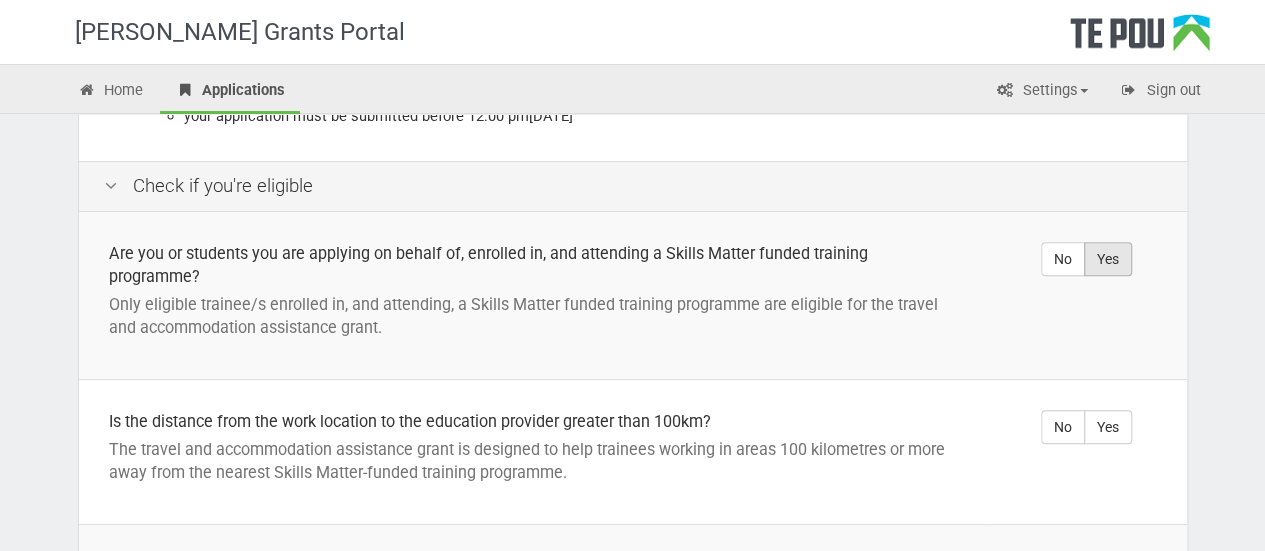 click on "Yes" at bounding box center (1108, 259) 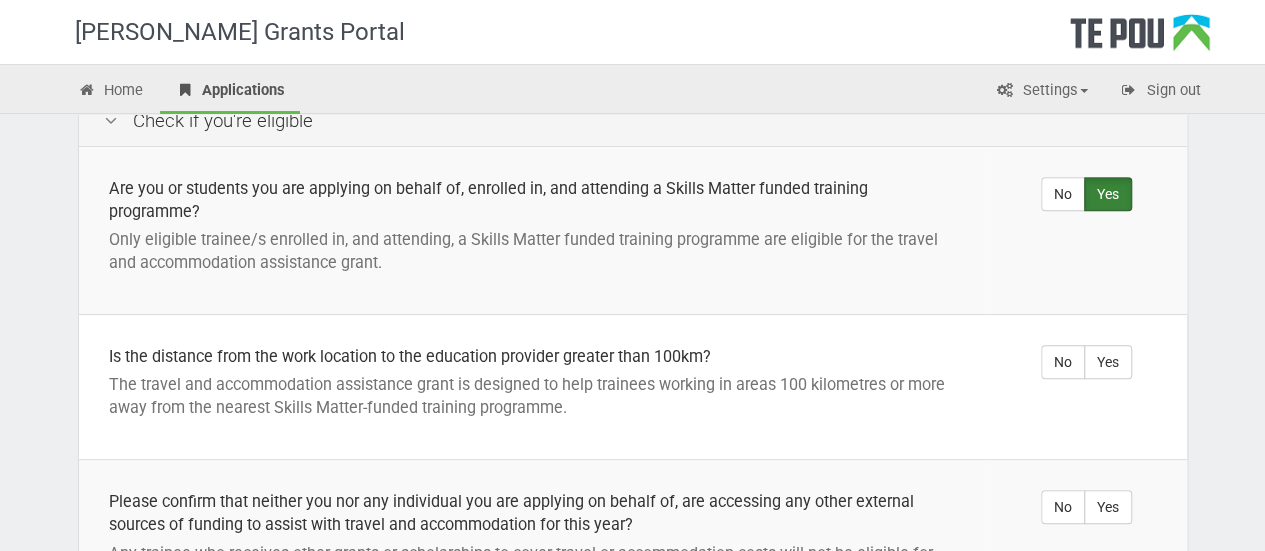 scroll, scrollTop: 514, scrollLeft: 0, axis: vertical 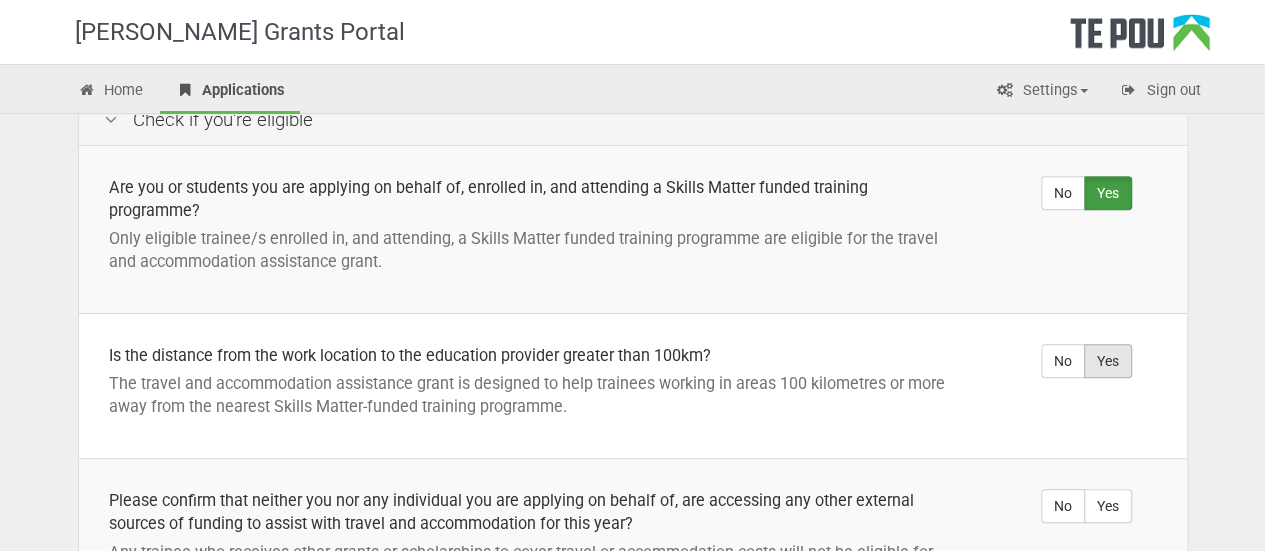 click on "Yes" at bounding box center (1108, 361) 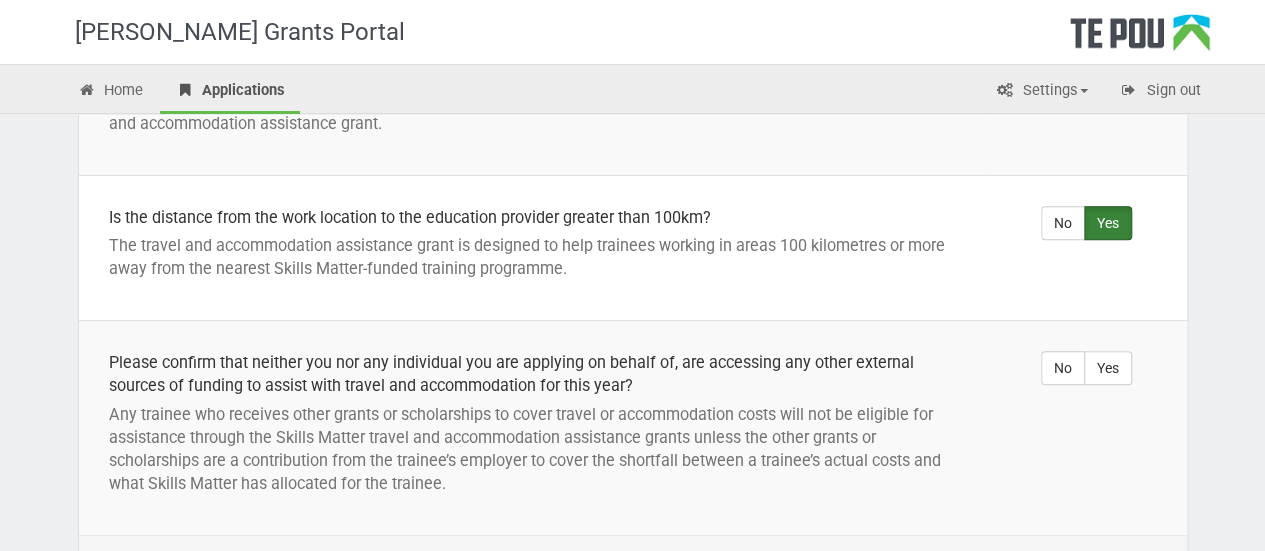 scroll, scrollTop: 692, scrollLeft: 0, axis: vertical 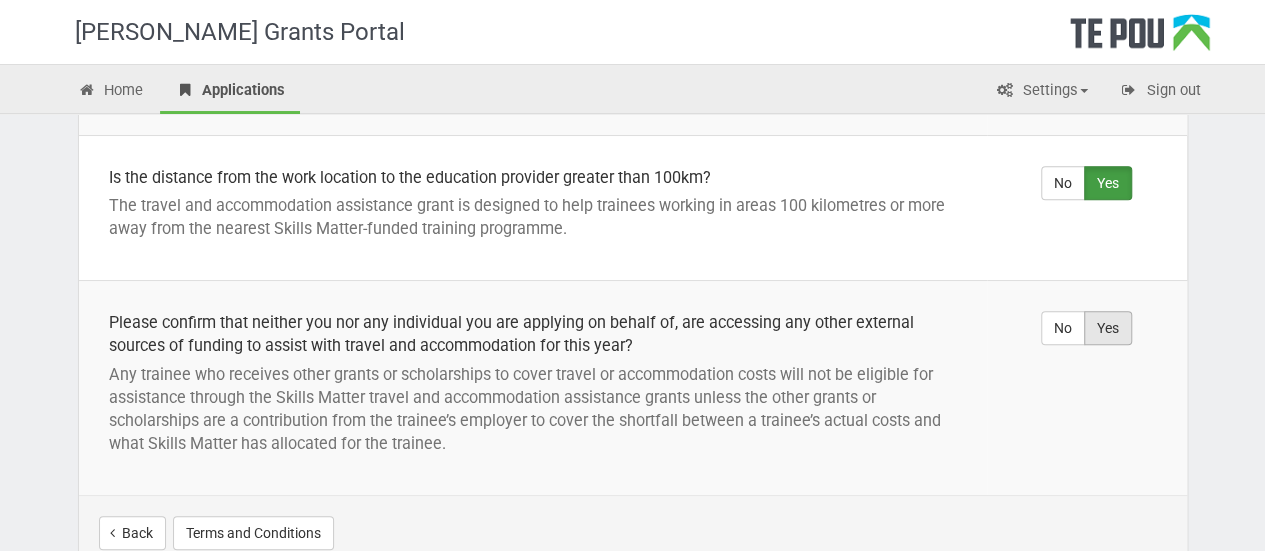 click on "Yes" at bounding box center (1108, 328) 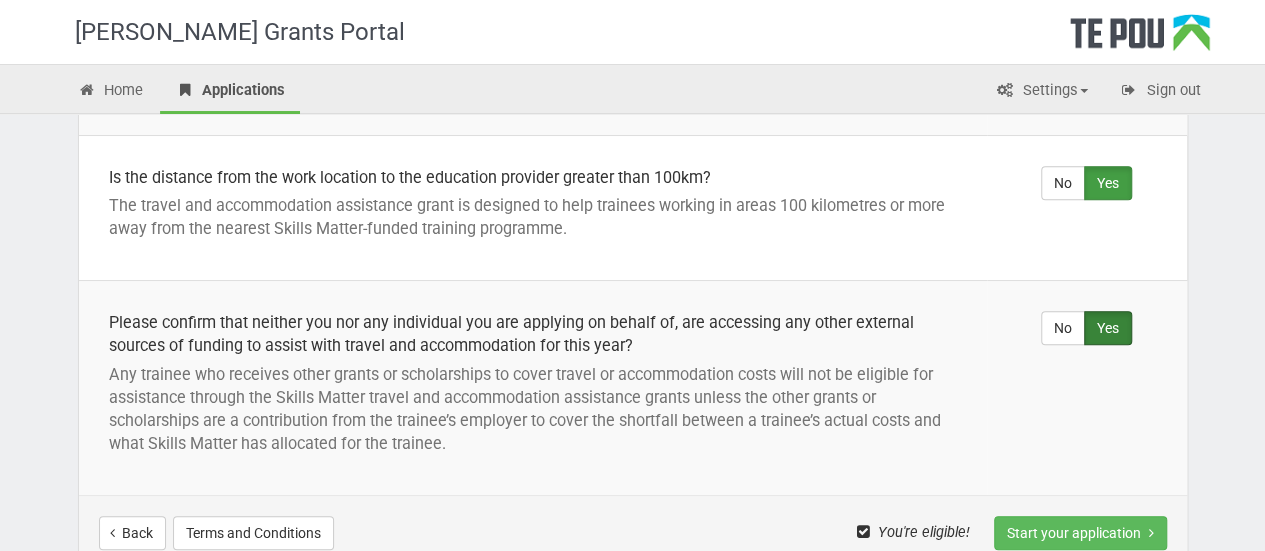 scroll, scrollTop: 813, scrollLeft: 0, axis: vertical 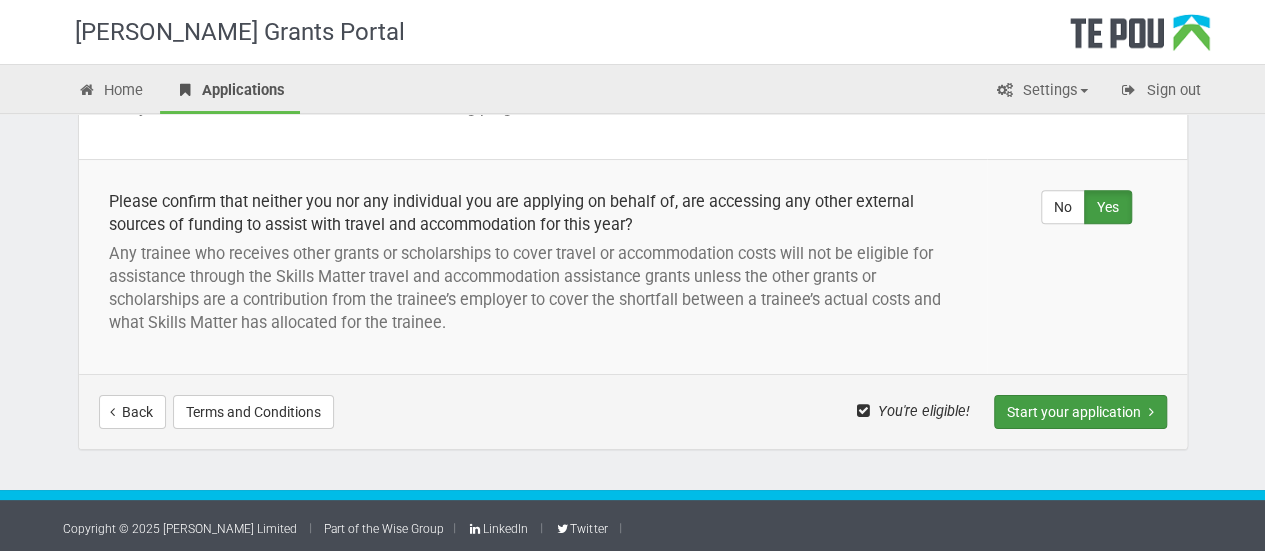 click on "Start your application" at bounding box center (1080, 412) 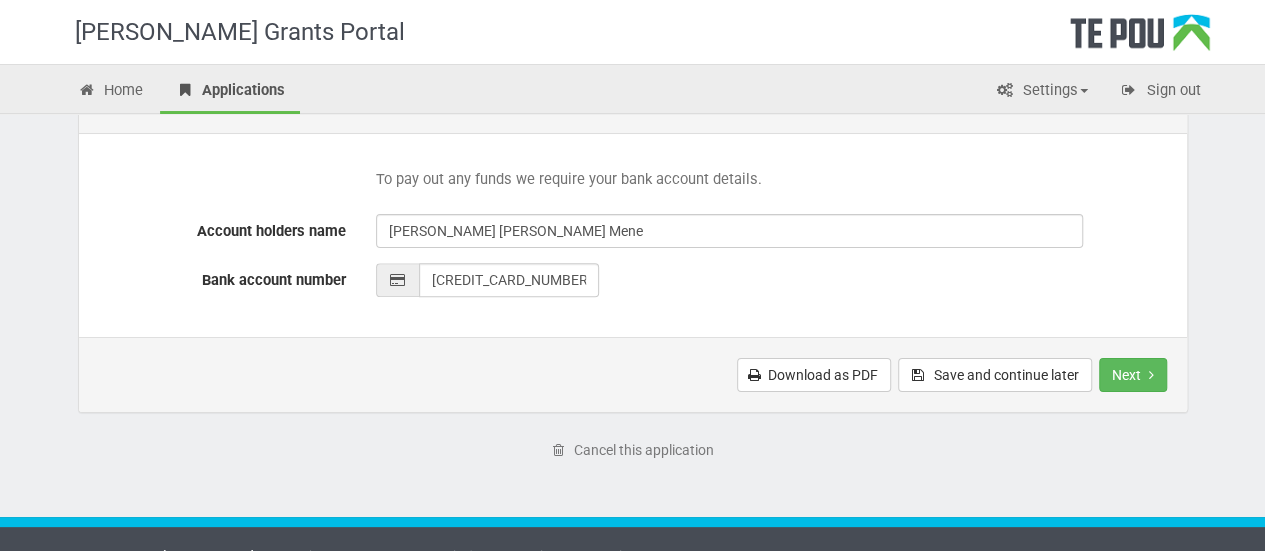 scroll, scrollTop: 1022, scrollLeft: 0, axis: vertical 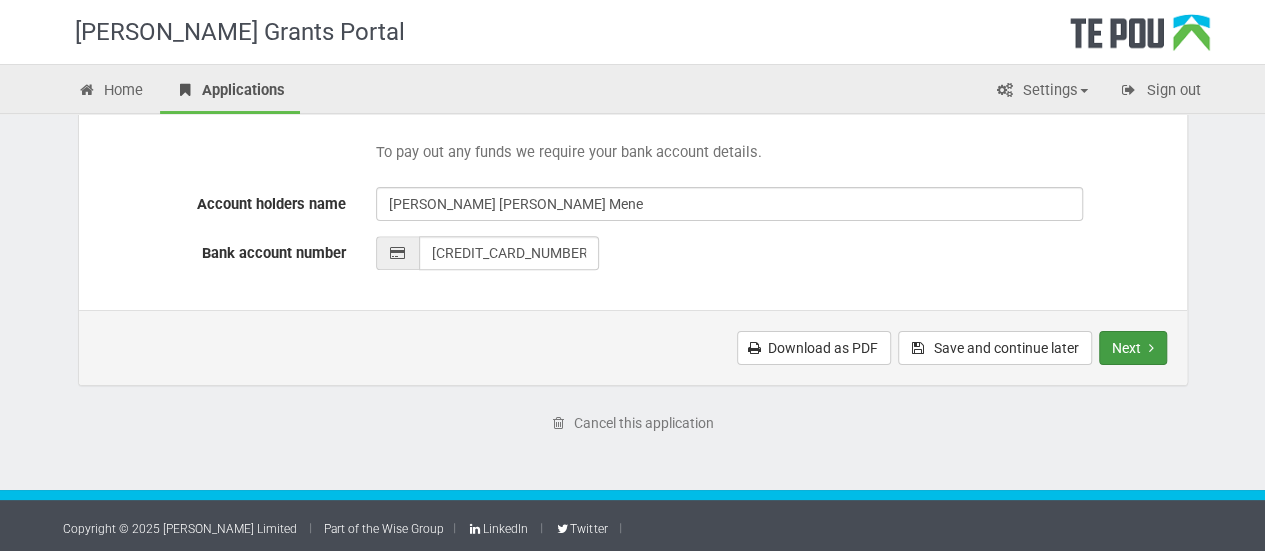 click on "Next" at bounding box center (1133, 348) 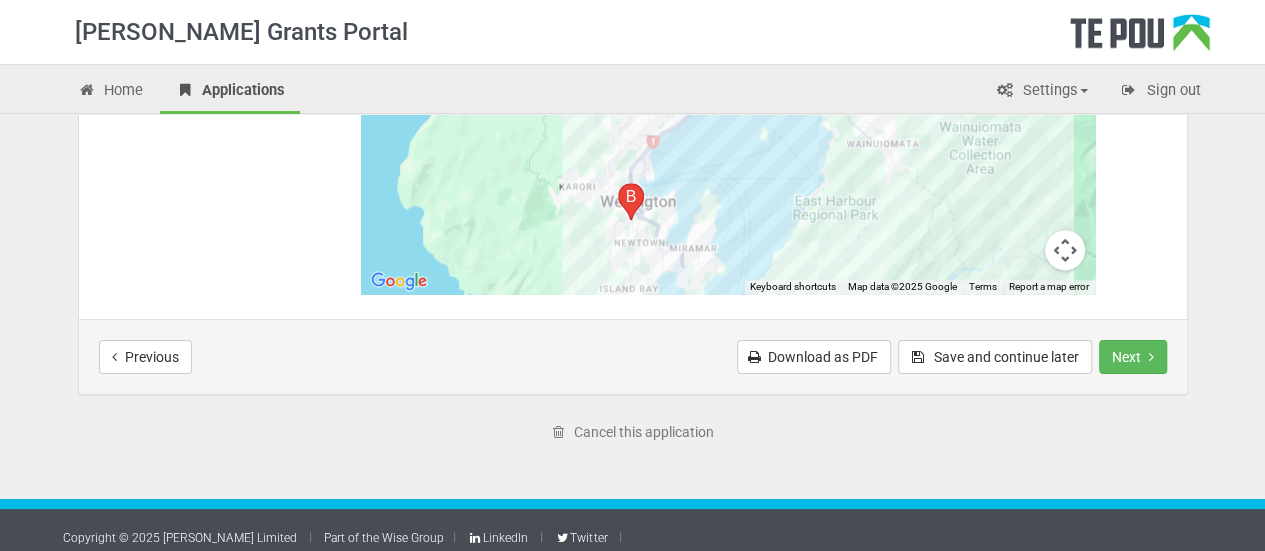 scroll, scrollTop: 1196, scrollLeft: 0, axis: vertical 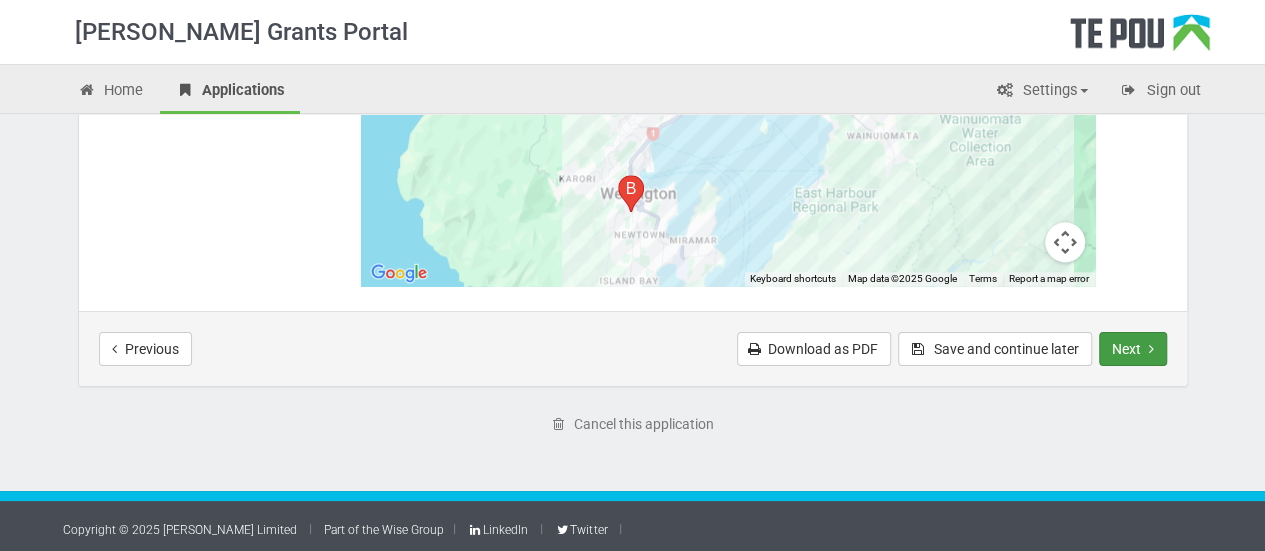 click at bounding box center [1151, 349] 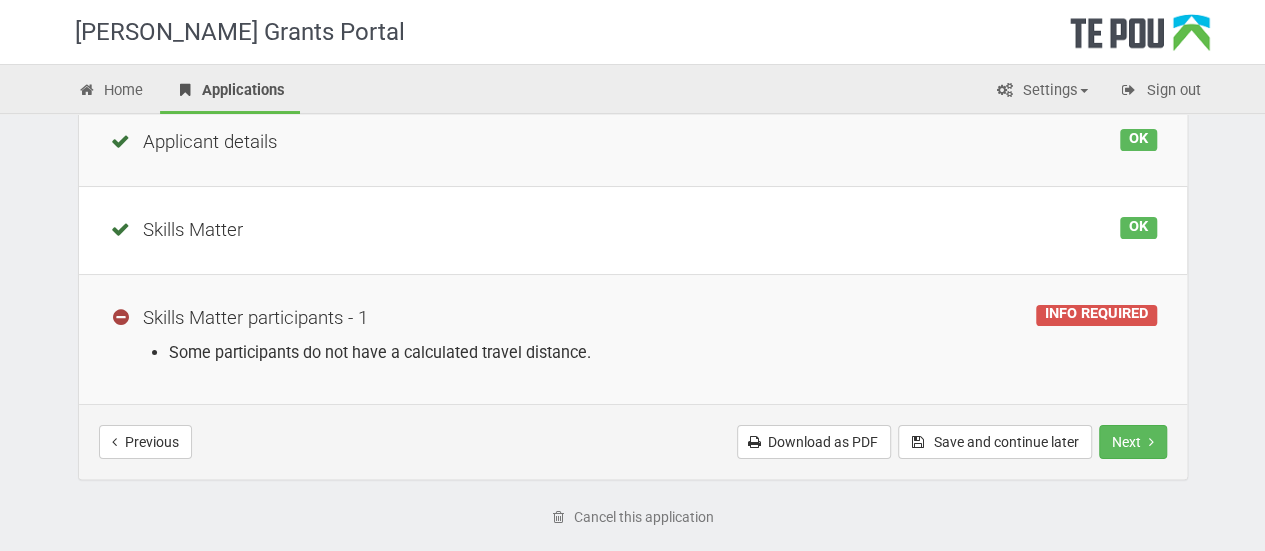 scroll, scrollTop: 393, scrollLeft: 0, axis: vertical 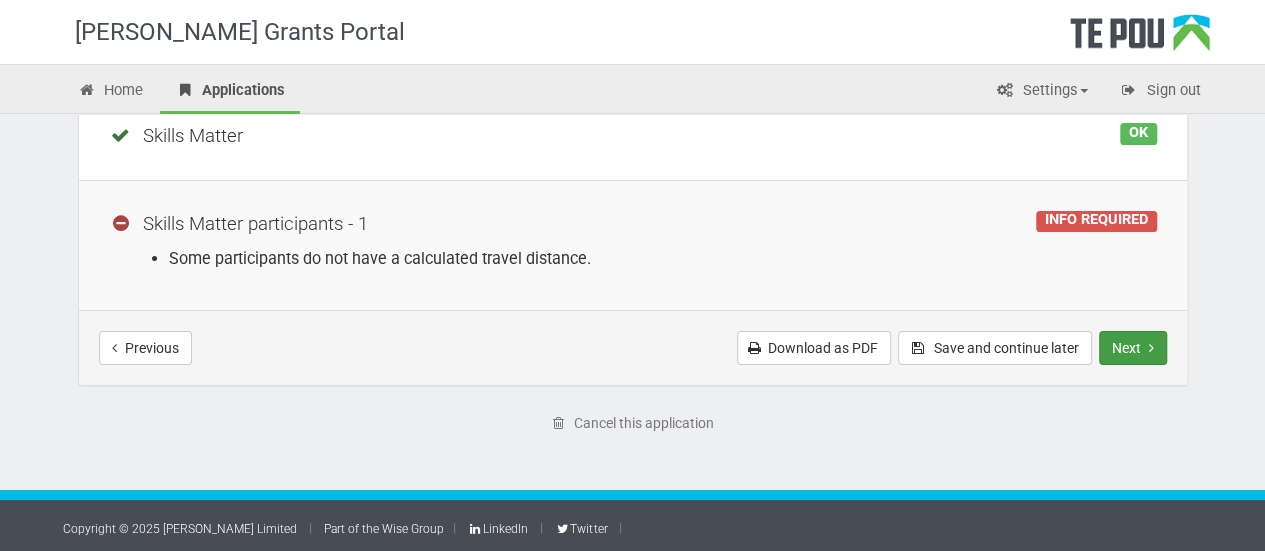 click on "Next" at bounding box center (1133, 348) 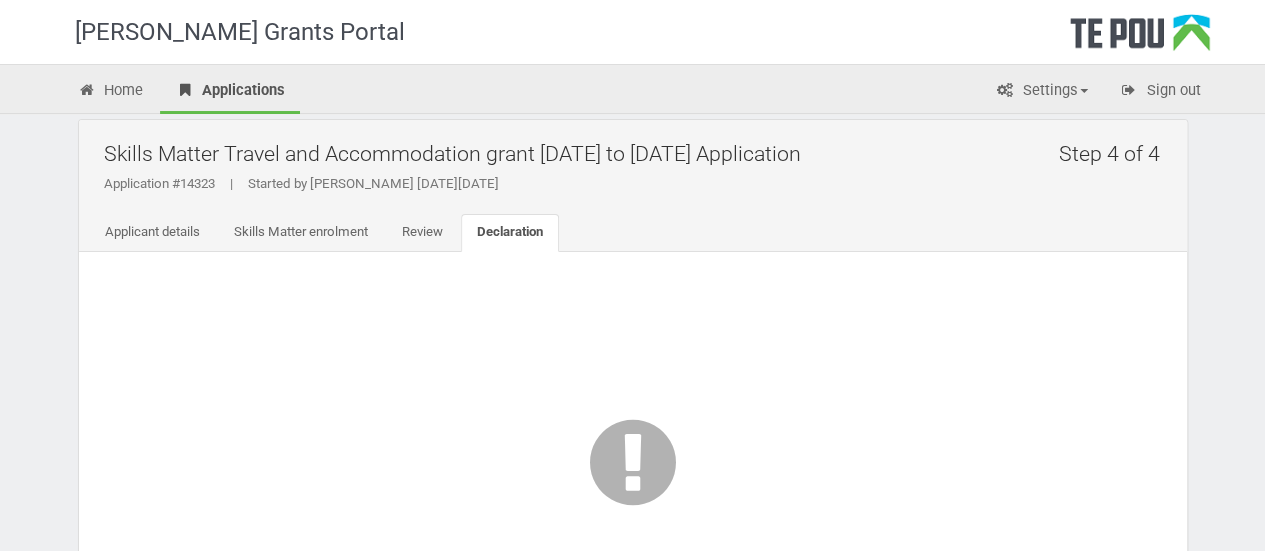 scroll, scrollTop: 0, scrollLeft: 0, axis: both 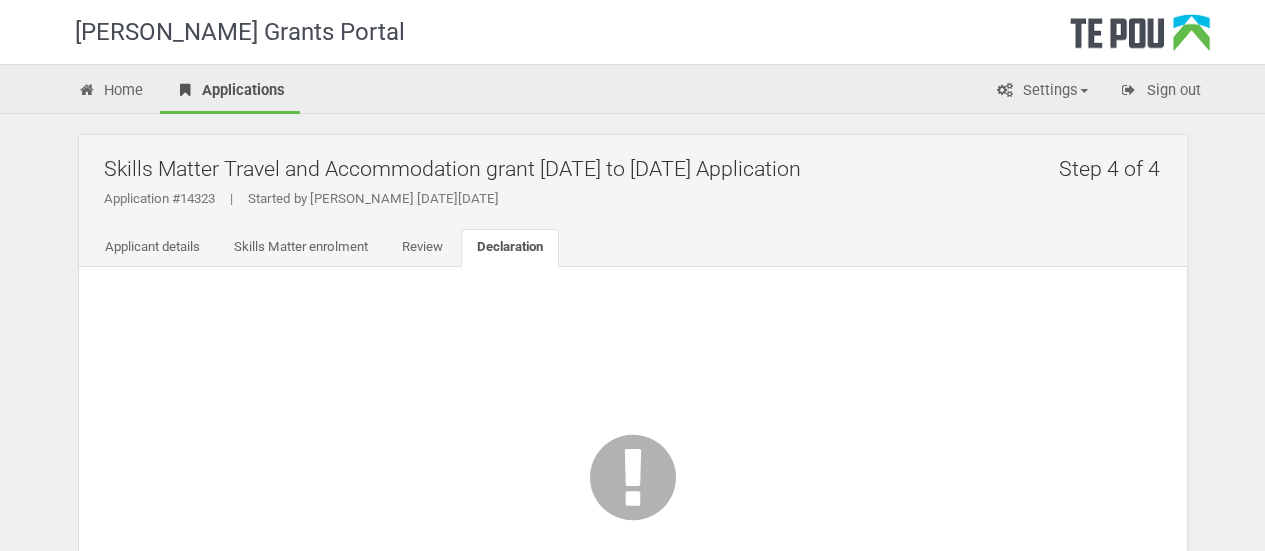 click on "There are some issues with your application.
Please use the review page to see what's still outstanding." at bounding box center [633, 544] 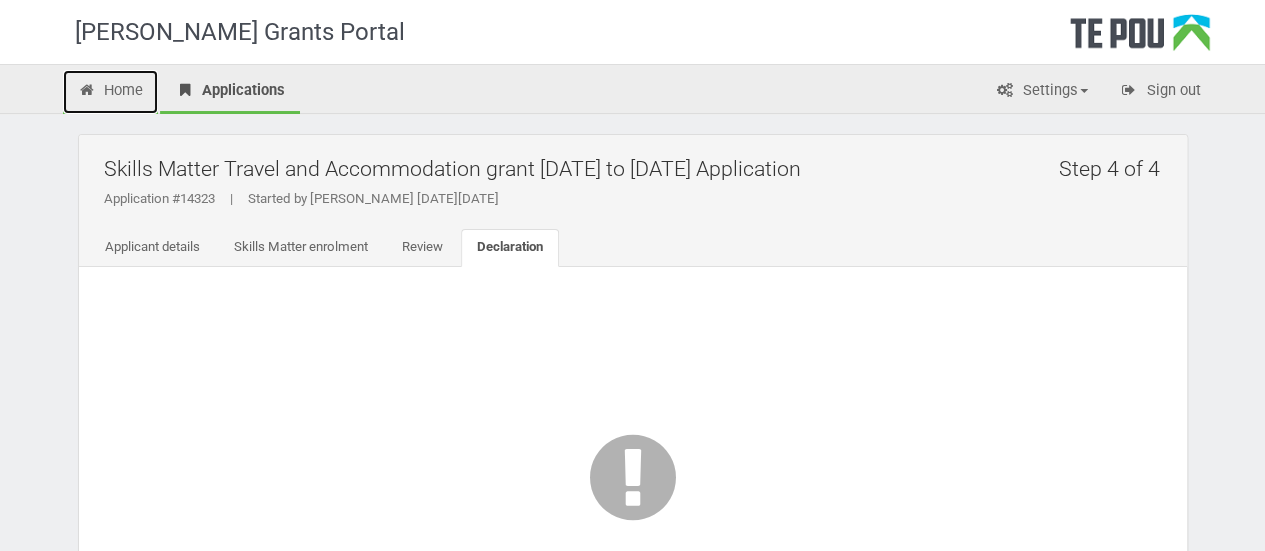 click on "Home" at bounding box center (111, 92) 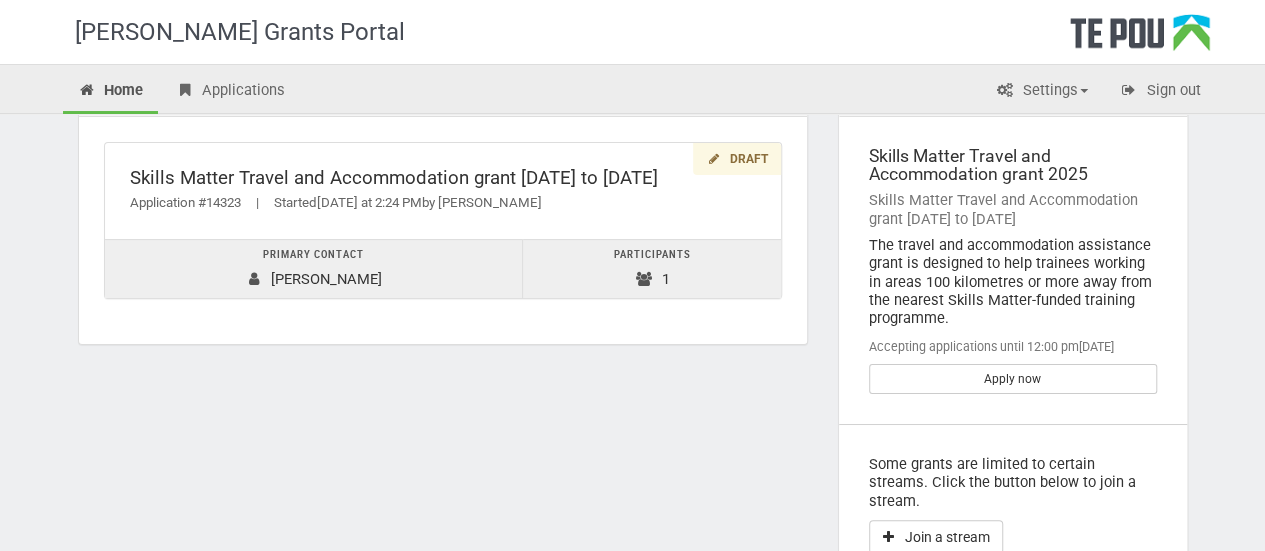 scroll, scrollTop: 69, scrollLeft: 0, axis: vertical 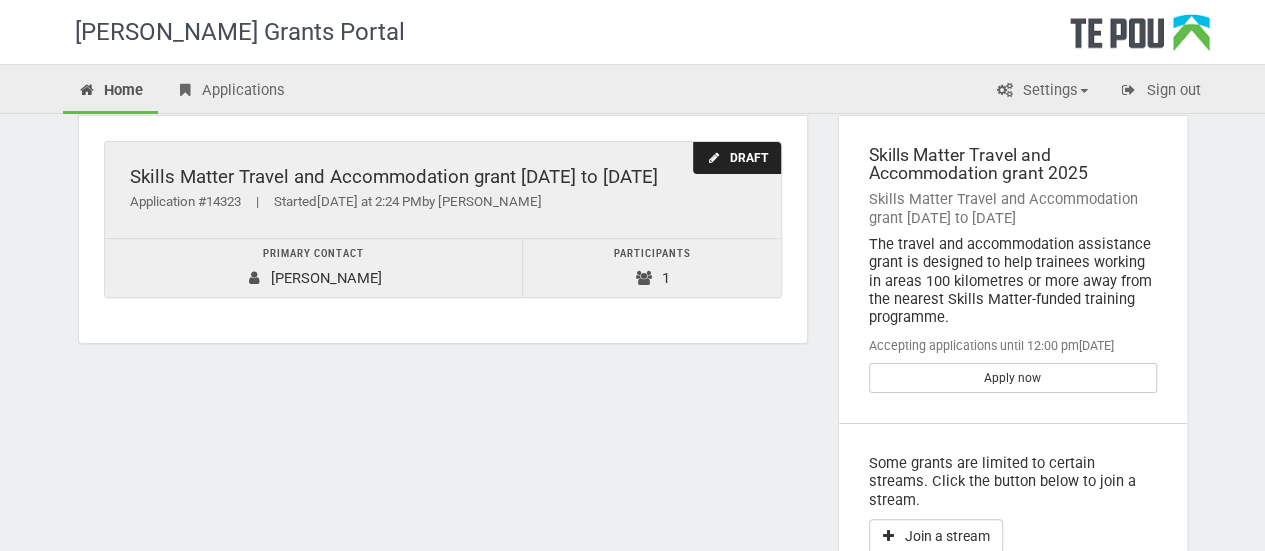 click on "Skills Matter Travel and Accommodation grant 2022 to 2025" at bounding box center [443, 177] 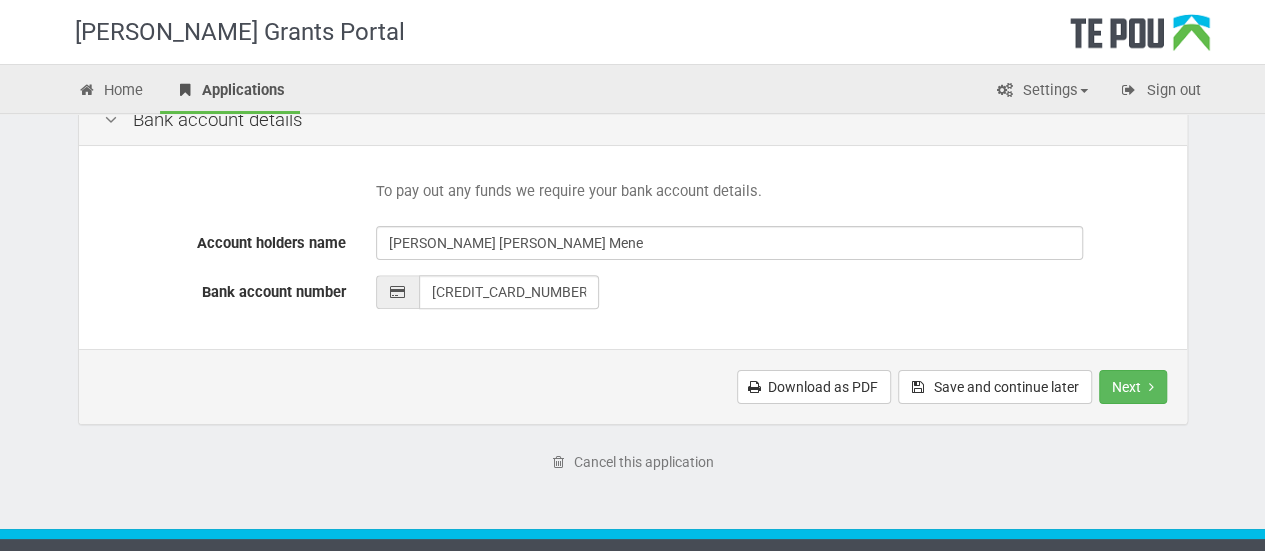 scroll, scrollTop: 984, scrollLeft: 0, axis: vertical 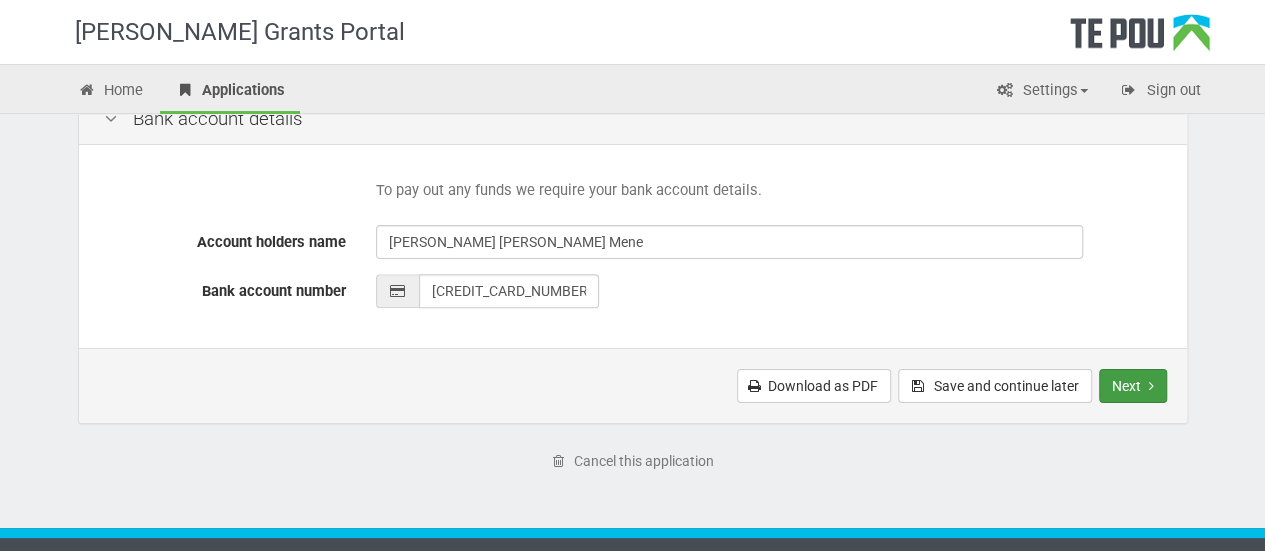 click on "Next" at bounding box center (1133, 386) 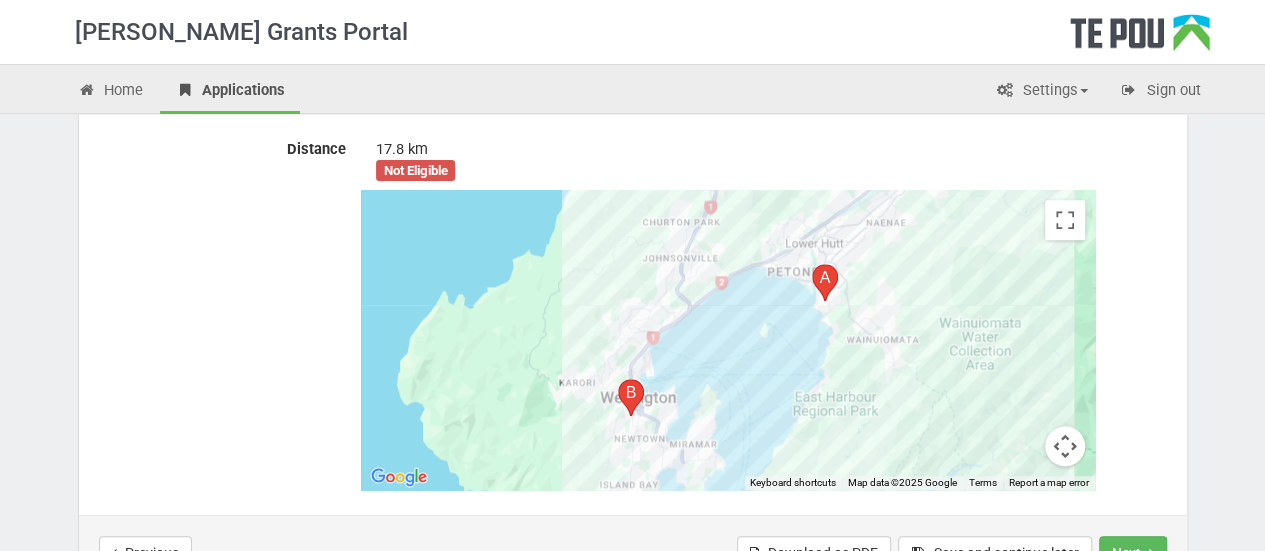 scroll, scrollTop: 1196, scrollLeft: 0, axis: vertical 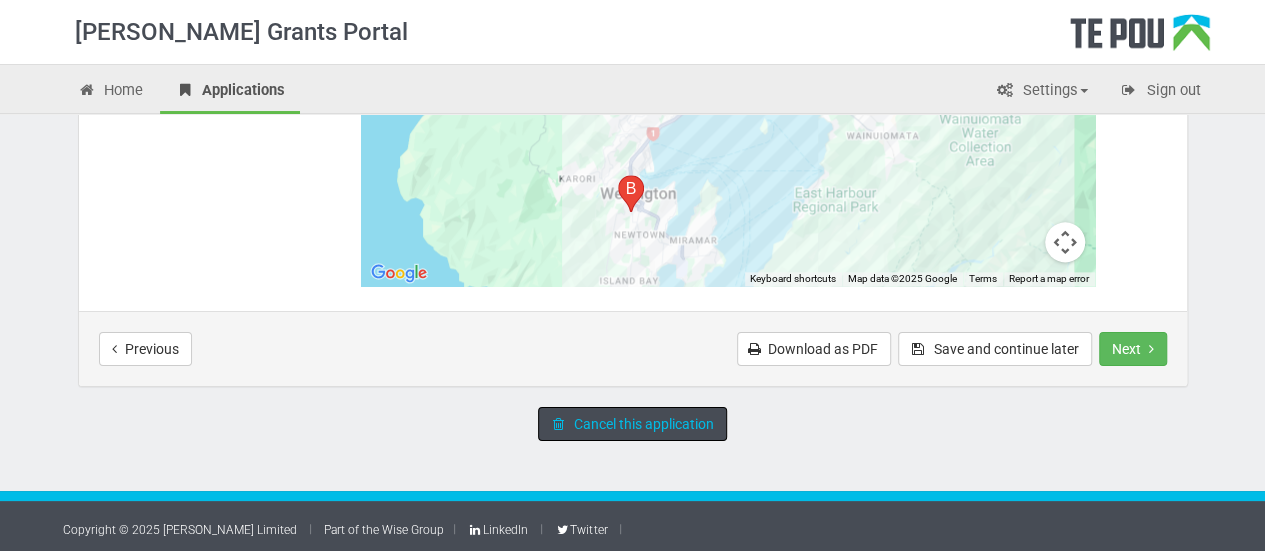 click on "Cancel this application" at bounding box center [632, 424] 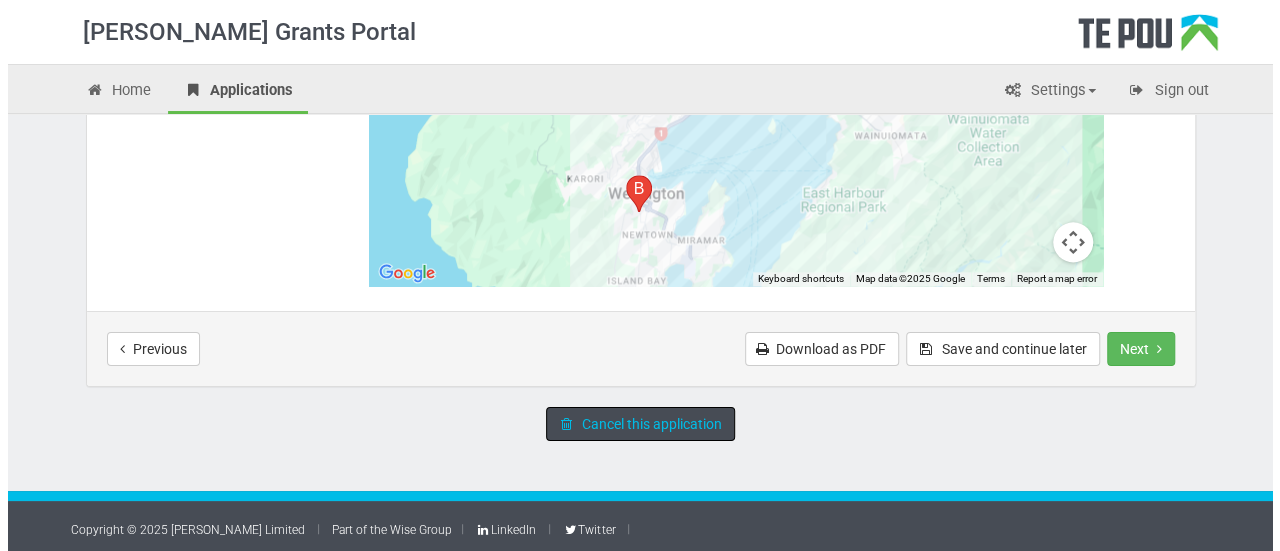 scroll, scrollTop: 0, scrollLeft: 0, axis: both 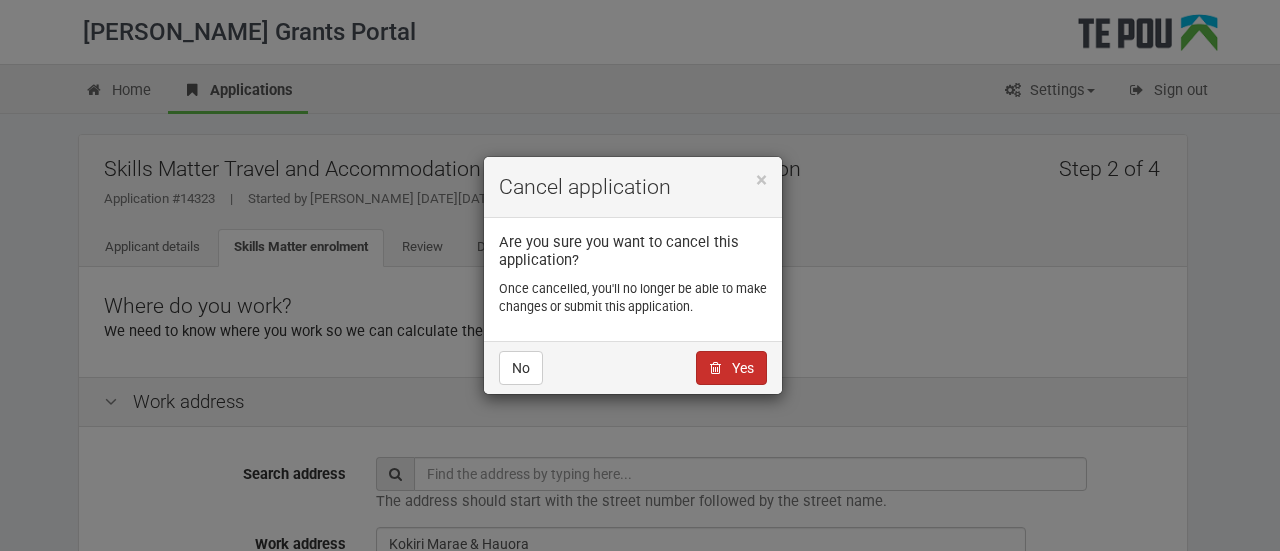click on "Yes" at bounding box center [731, 368] 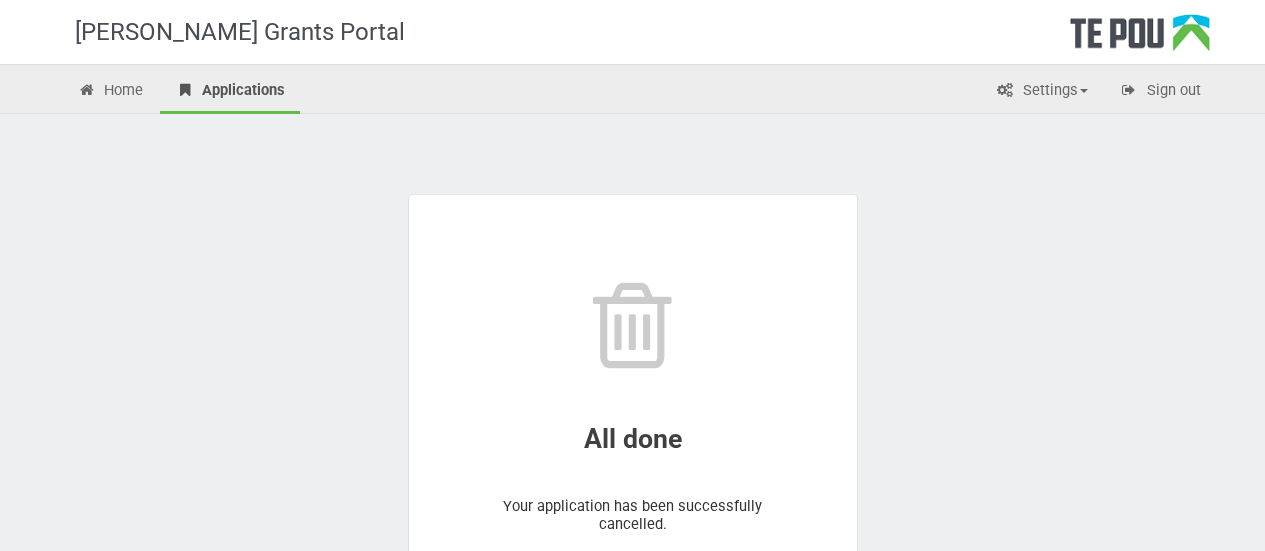 scroll, scrollTop: 0, scrollLeft: 0, axis: both 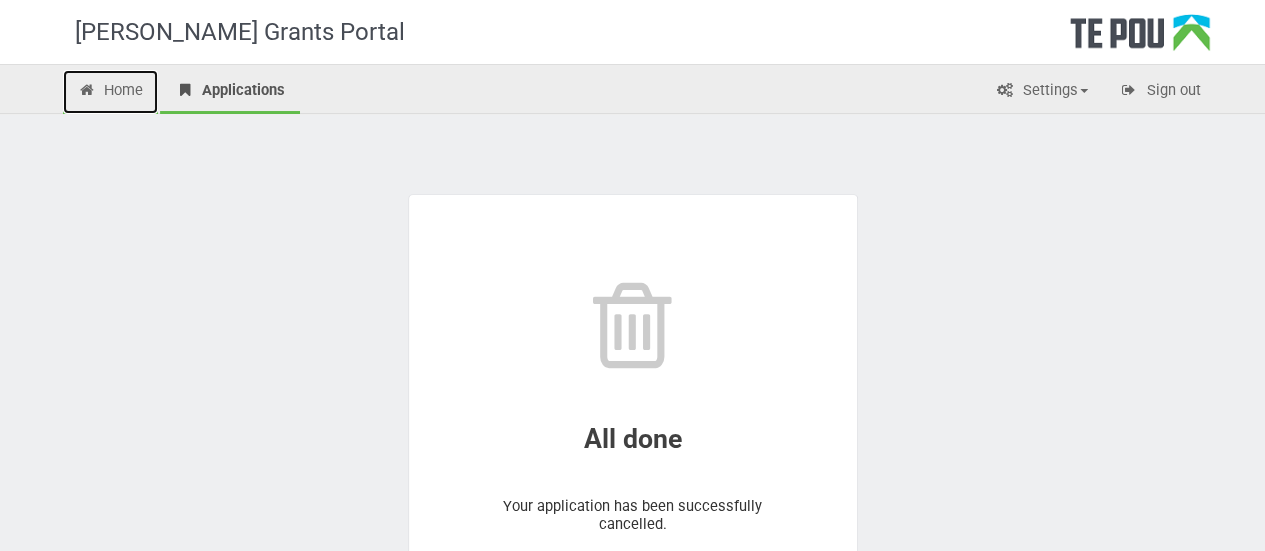 click at bounding box center [87, 90] 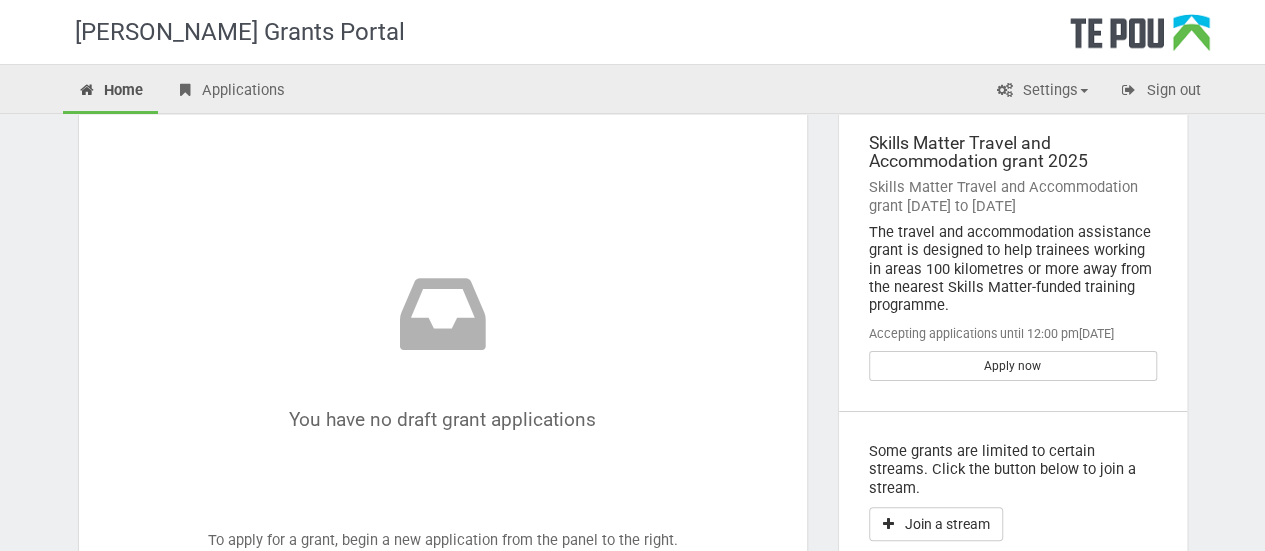 scroll, scrollTop: 86, scrollLeft: 0, axis: vertical 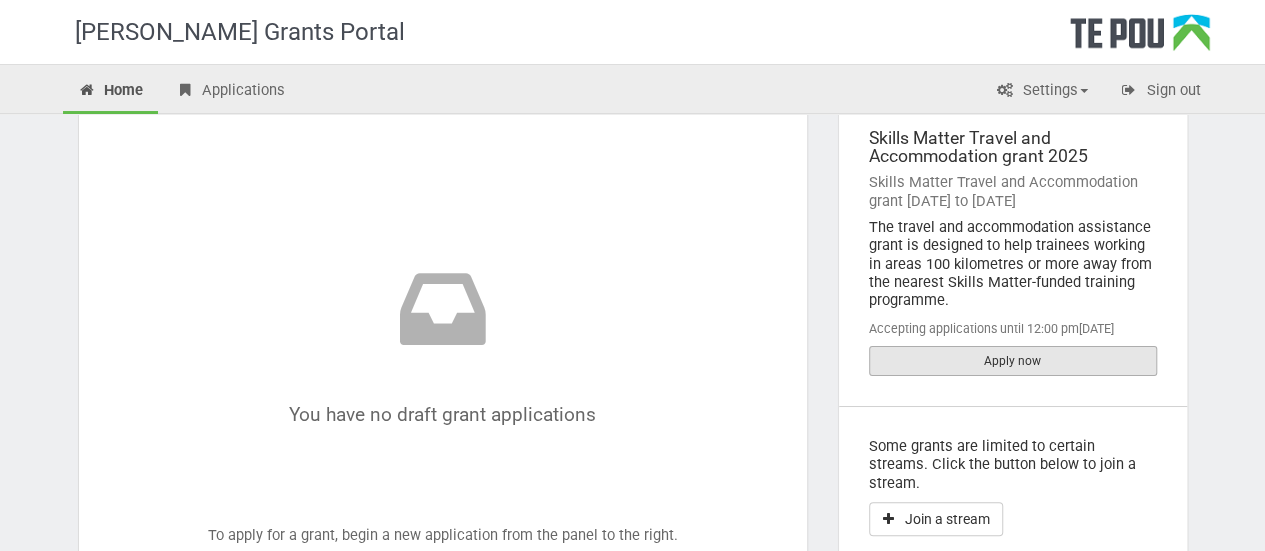 click on "Apply now" at bounding box center (1013, 361) 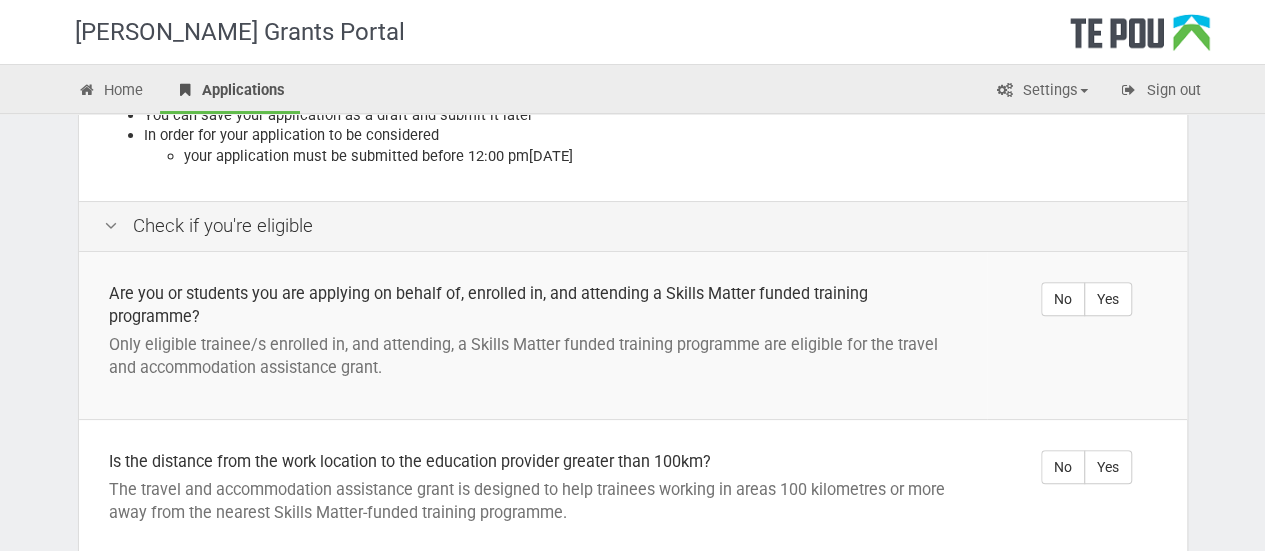 scroll, scrollTop: 402, scrollLeft: 0, axis: vertical 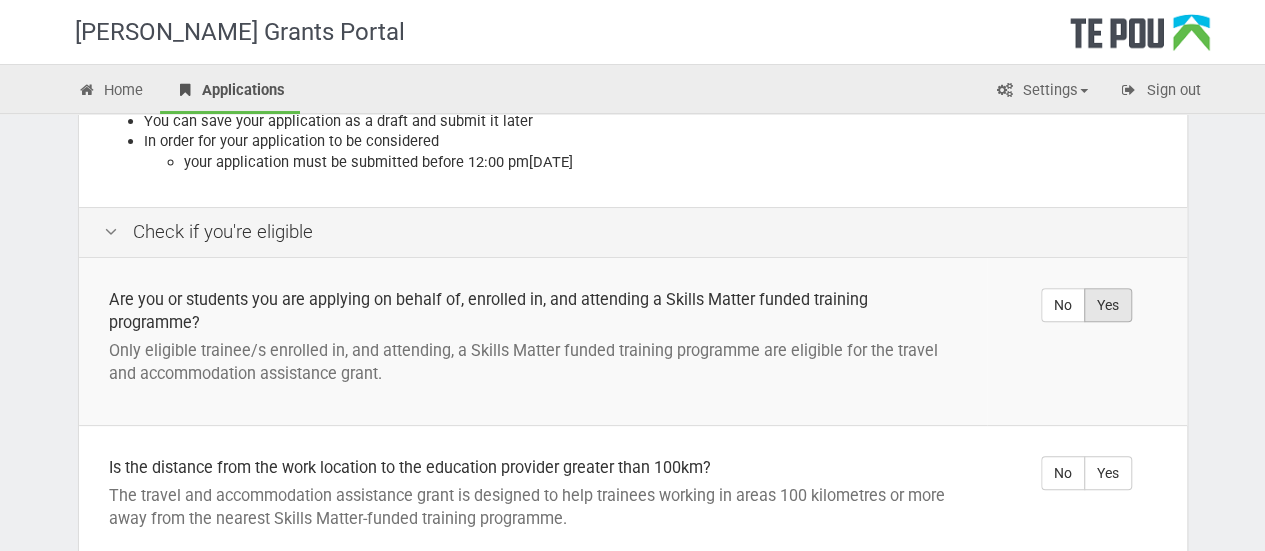 click on "Yes" at bounding box center (1108, 305) 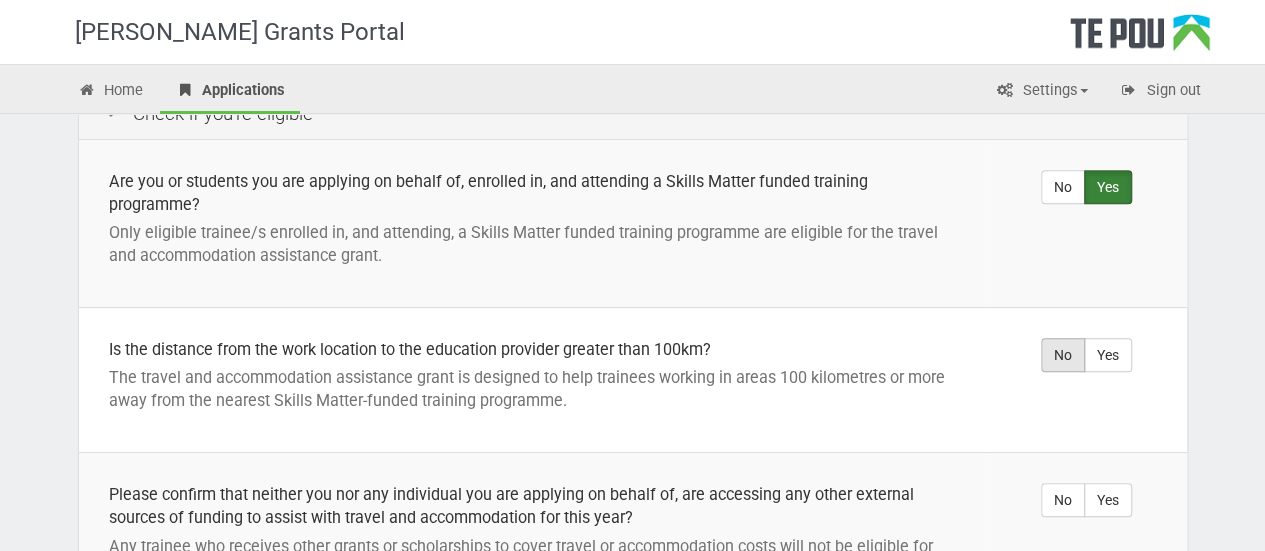scroll, scrollTop: 525, scrollLeft: 0, axis: vertical 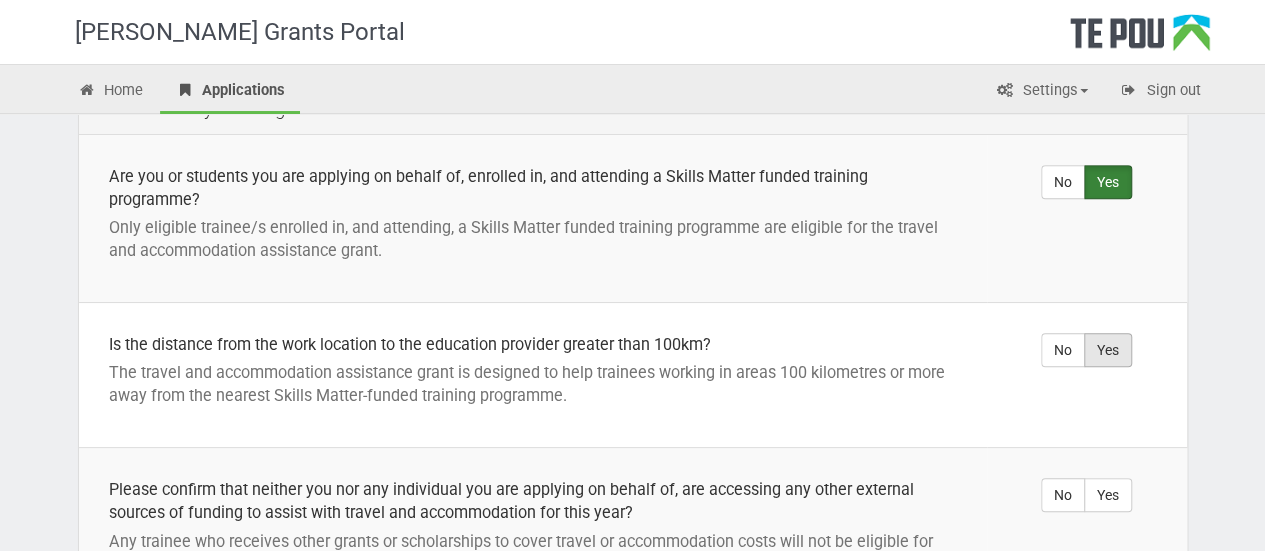 click on "Yes" at bounding box center (1108, 350) 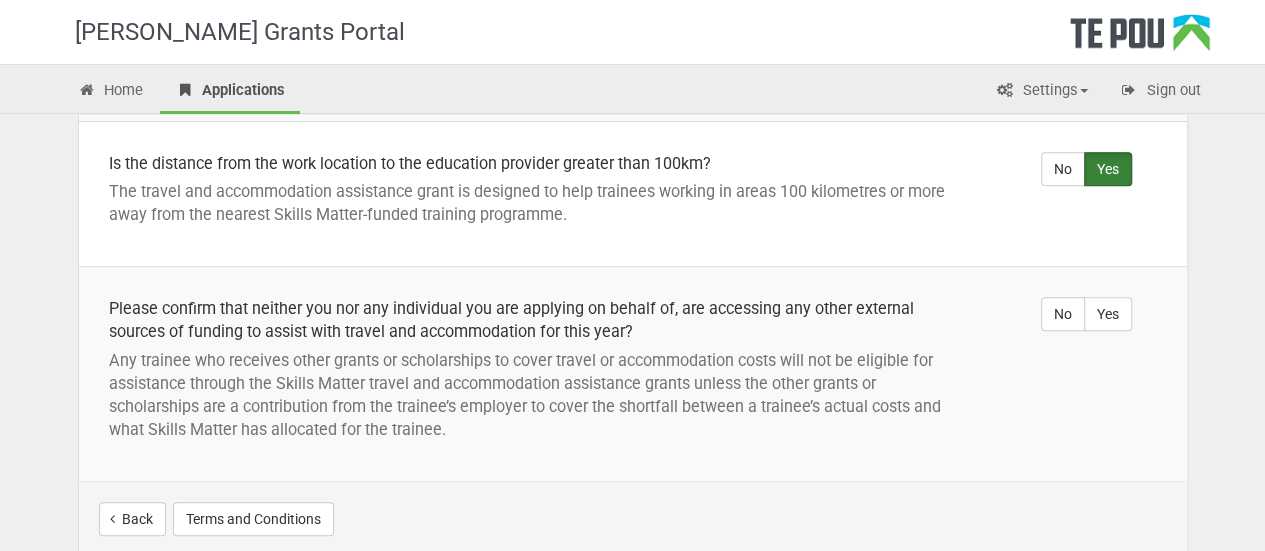 scroll, scrollTop: 709, scrollLeft: 0, axis: vertical 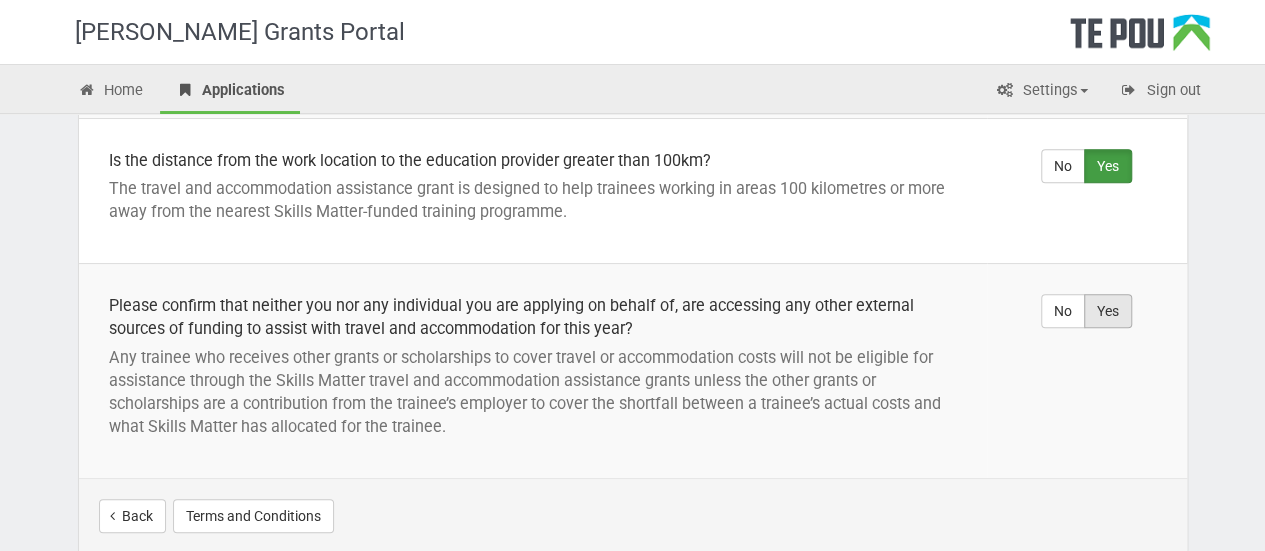click on "Yes" at bounding box center [1108, 311] 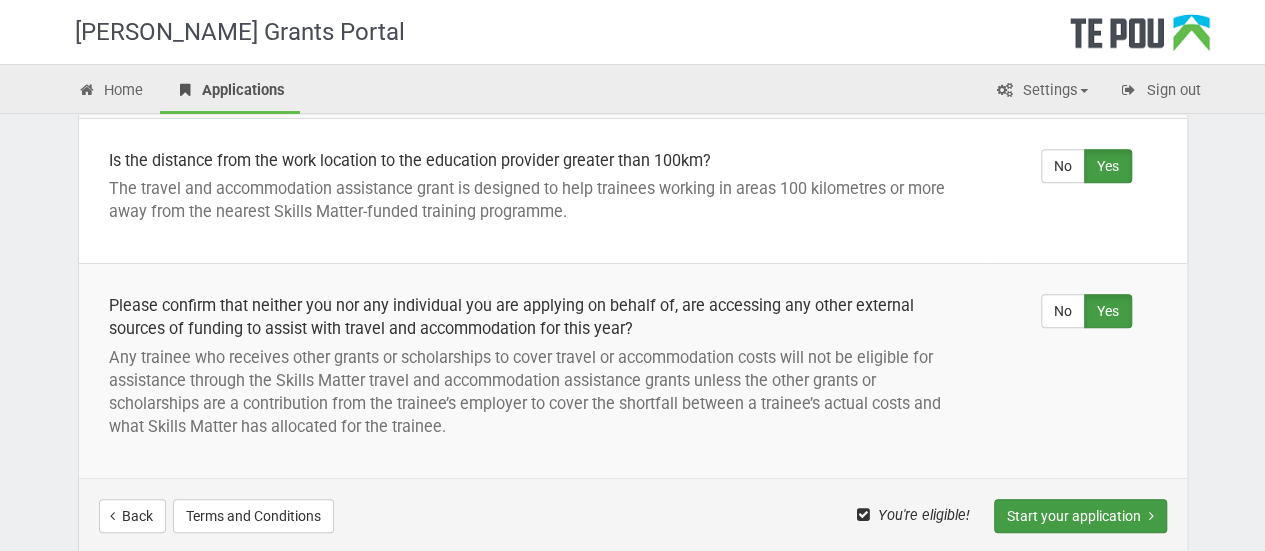 click on "Start your application" at bounding box center (1080, 516) 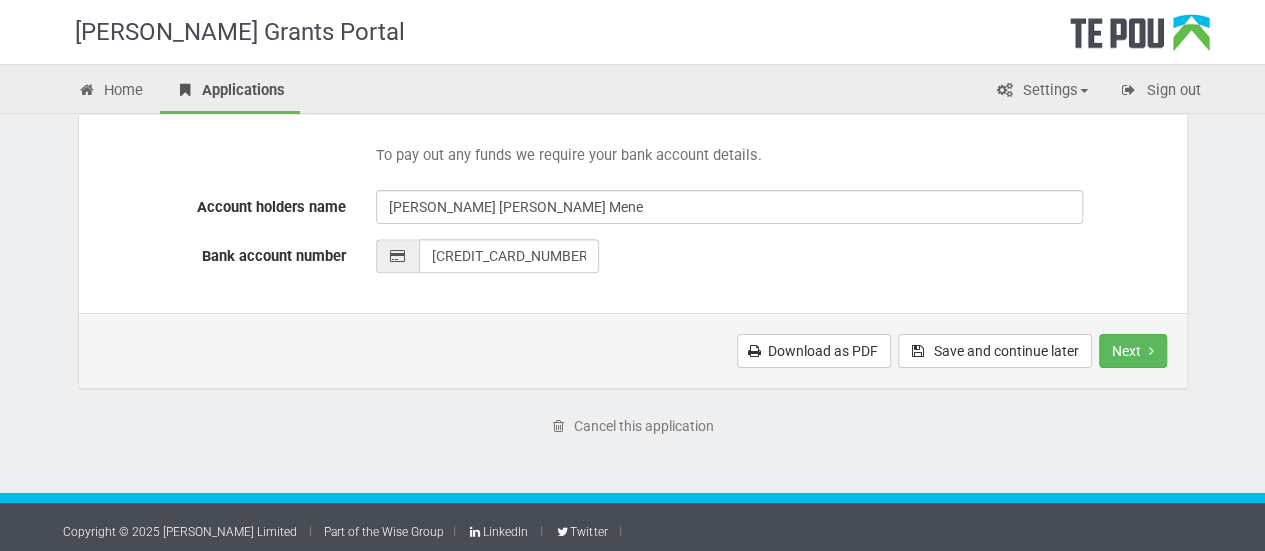 scroll, scrollTop: 1022, scrollLeft: 0, axis: vertical 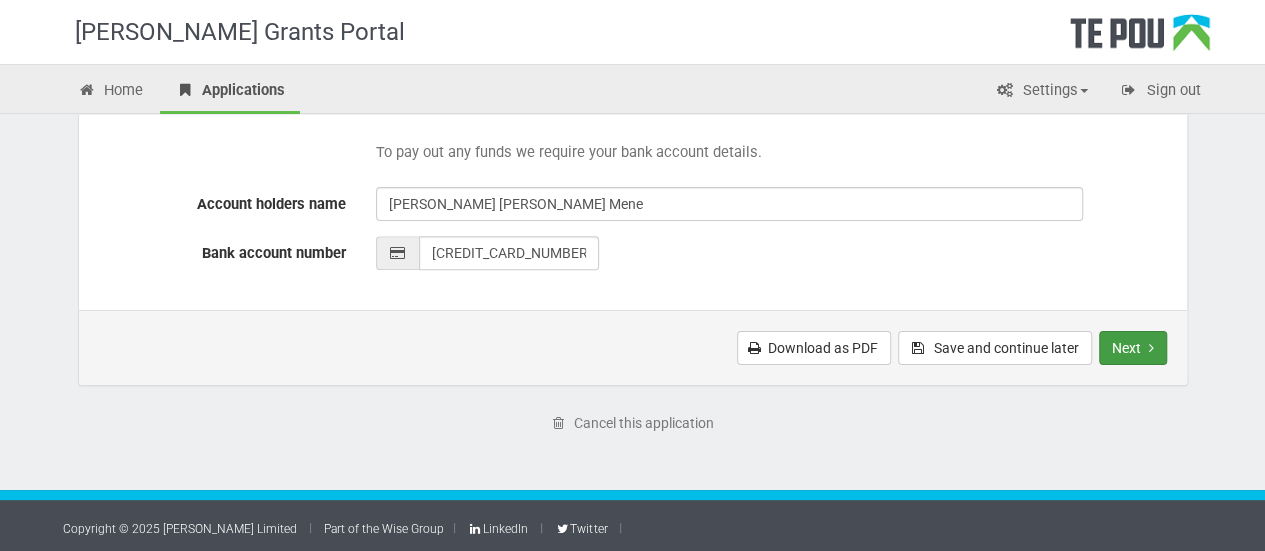click on "Next" at bounding box center [1133, 348] 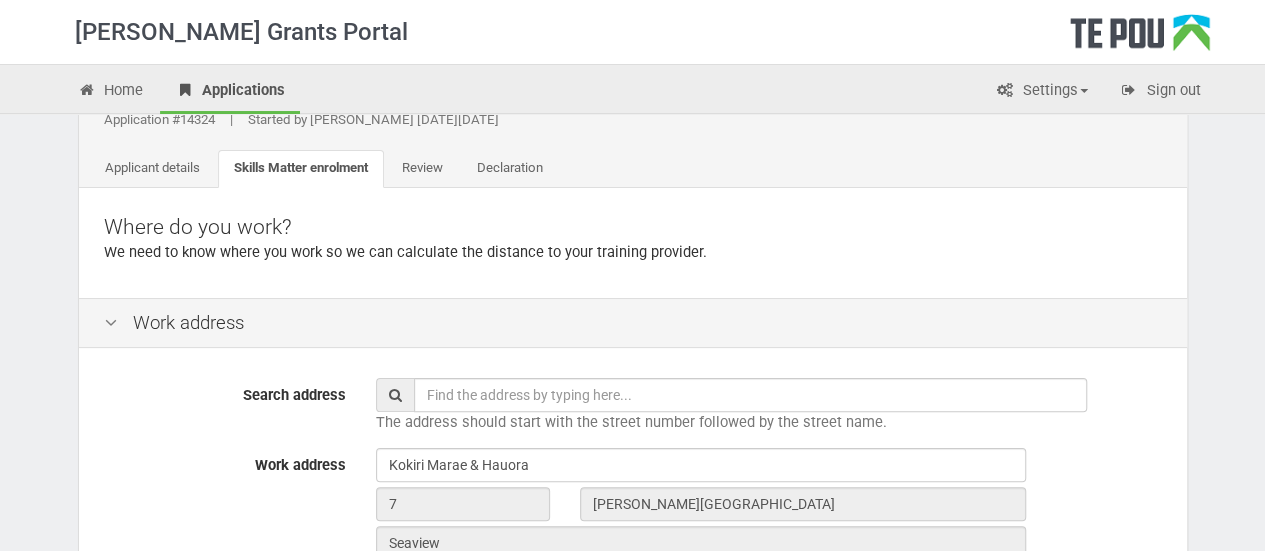 scroll, scrollTop: 57, scrollLeft: 0, axis: vertical 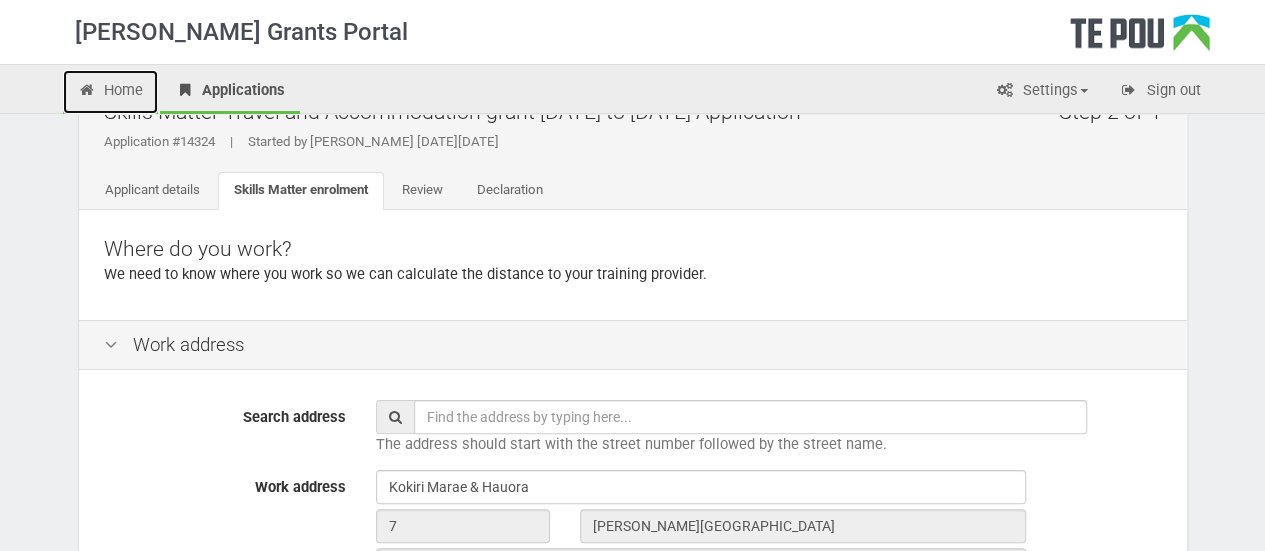 click on "Home" at bounding box center [111, 92] 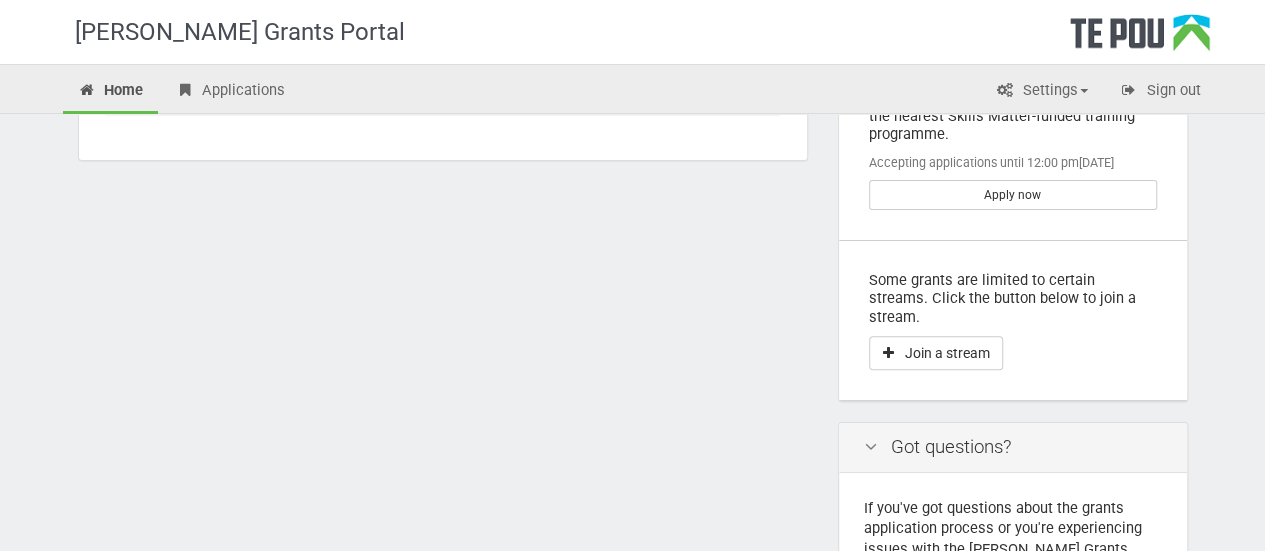 scroll, scrollTop: 0, scrollLeft: 0, axis: both 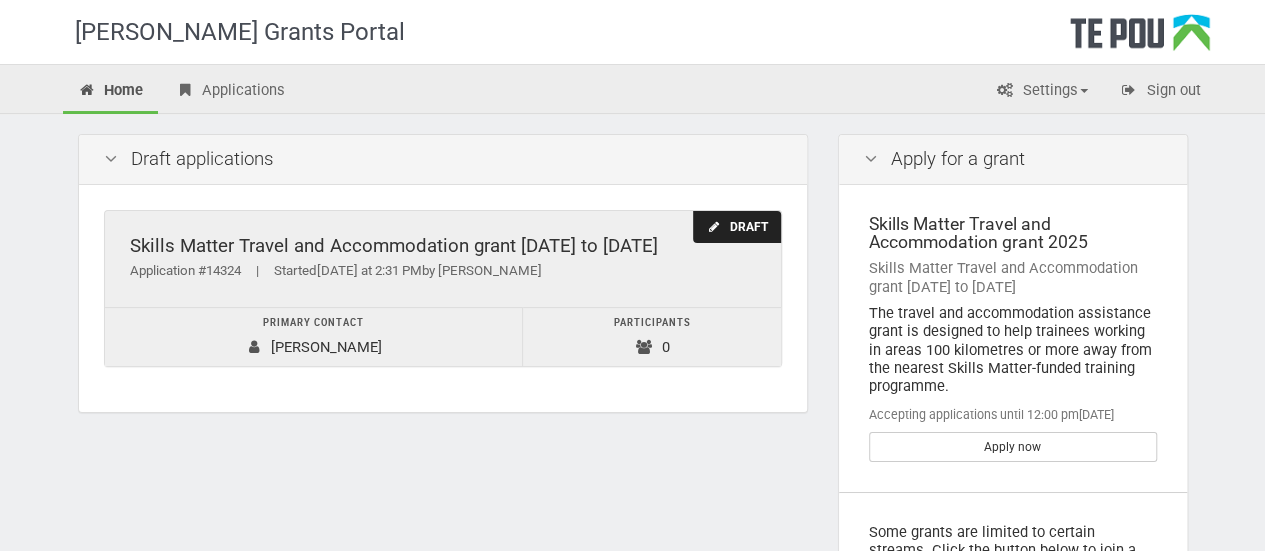 click on "Skills Matter Travel and Accommodation grant 2022 to 2025
Application #14324  | Started  Today at 2:31 PM  by Billy-Jo Mene" at bounding box center (443, 259) 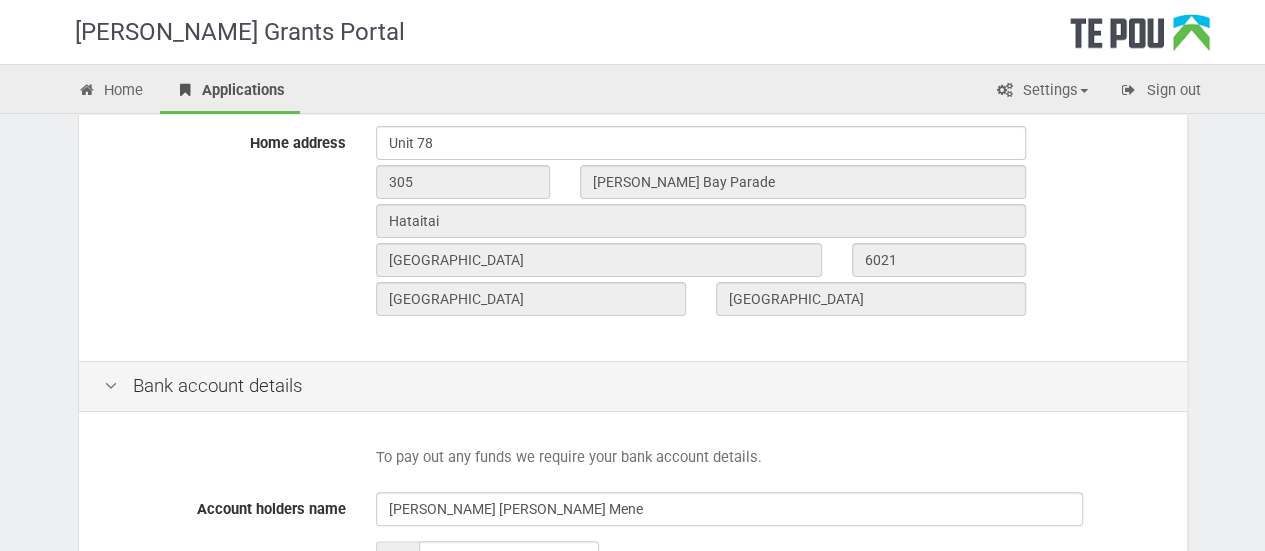 scroll, scrollTop: 1022, scrollLeft: 0, axis: vertical 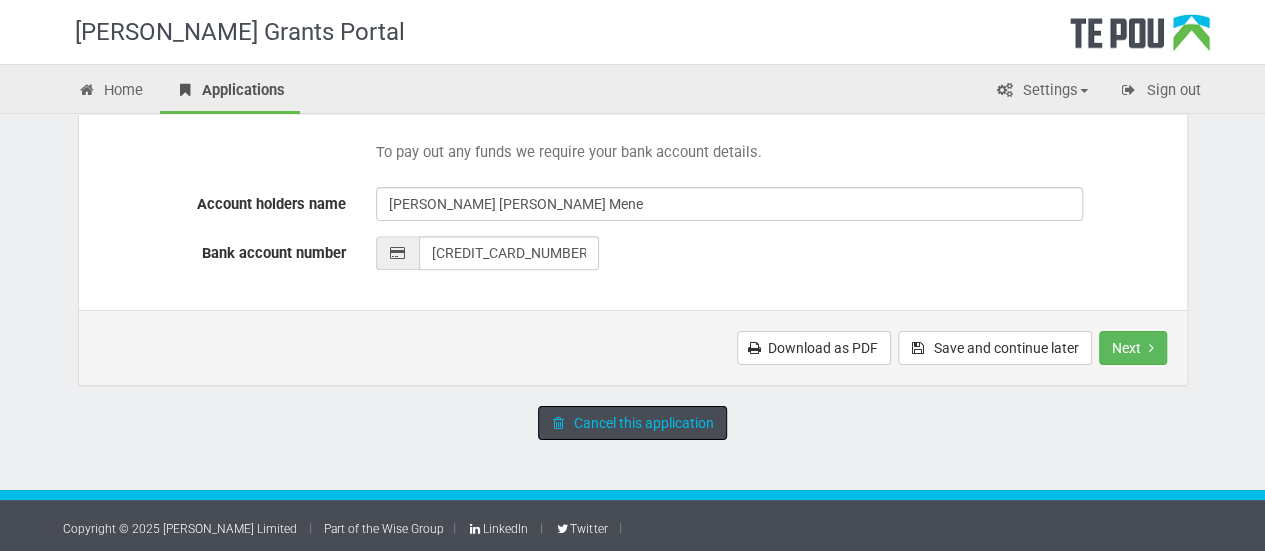 click on "Cancel this application" at bounding box center (632, 423) 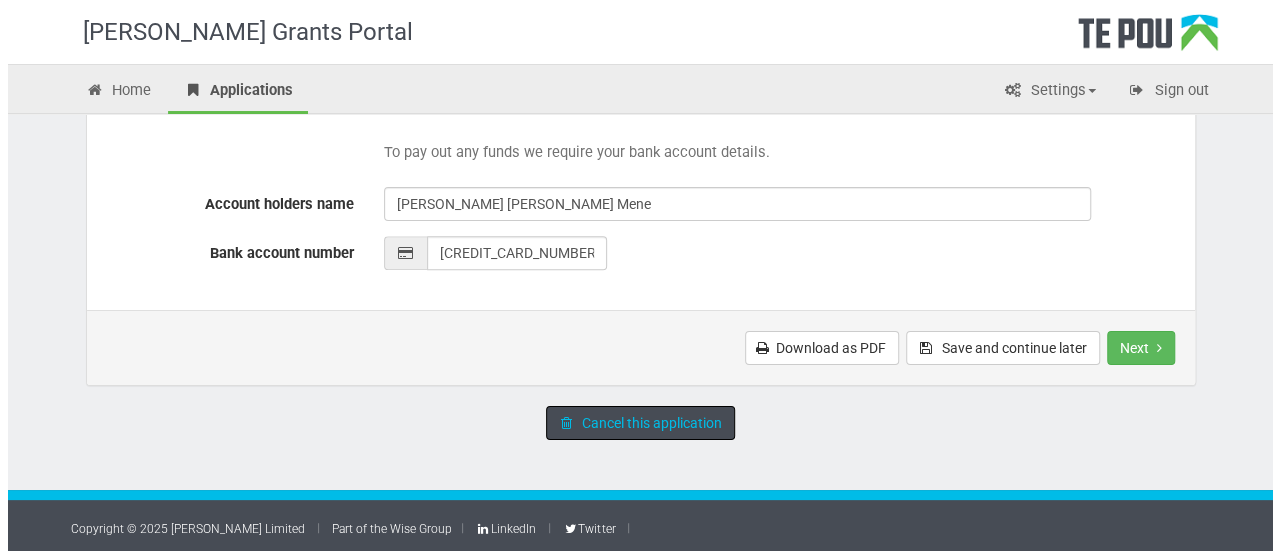 scroll, scrollTop: 0, scrollLeft: 0, axis: both 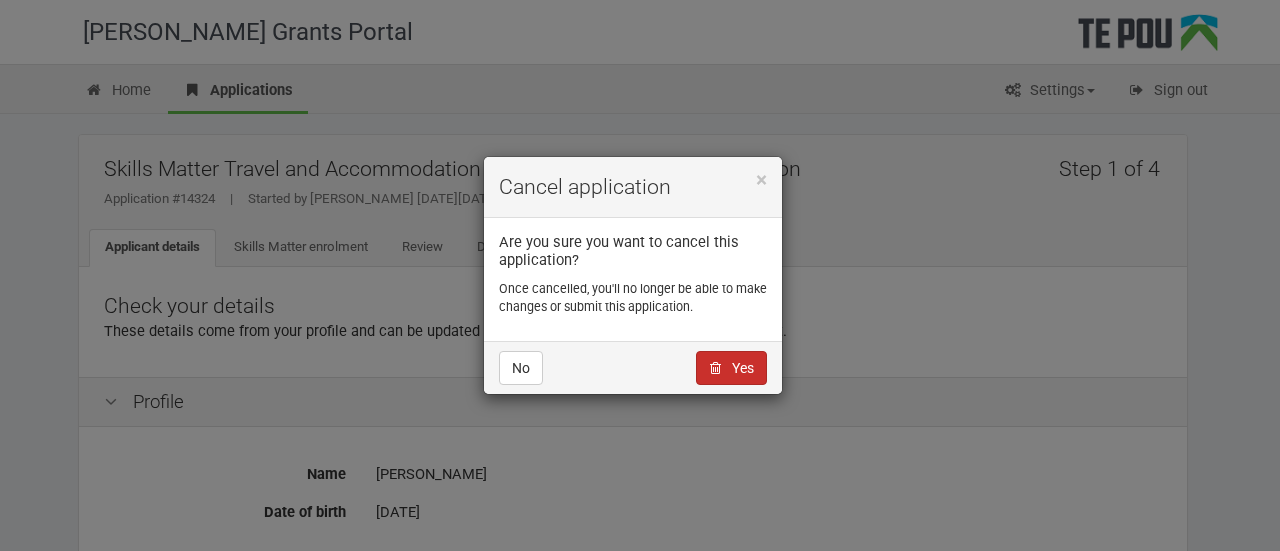 click on "Yes" at bounding box center [731, 368] 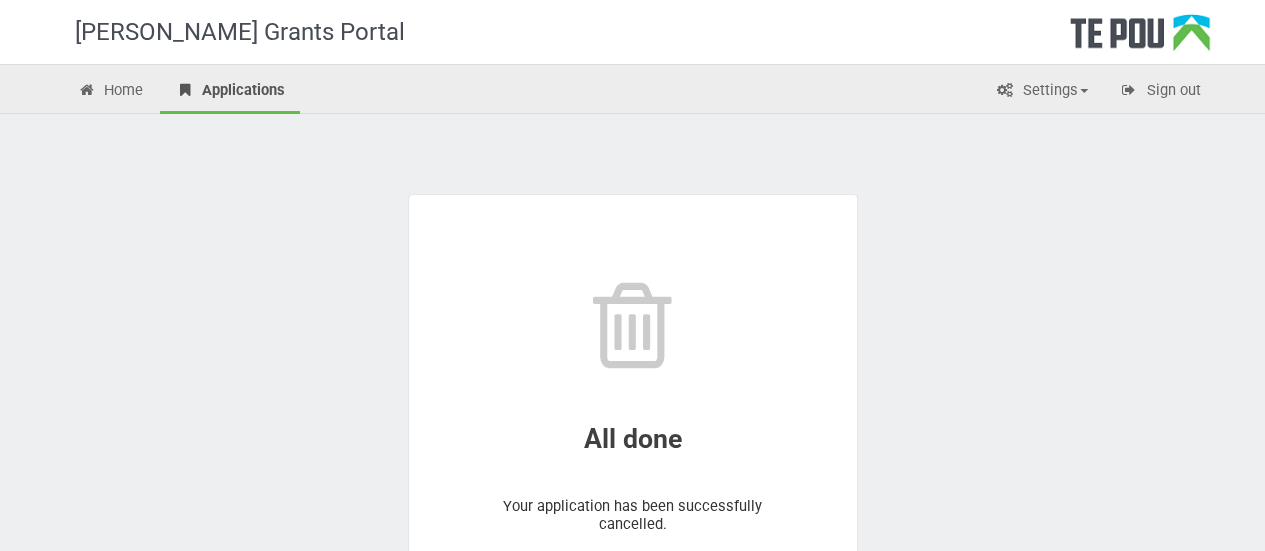 scroll, scrollTop: 204, scrollLeft: 0, axis: vertical 